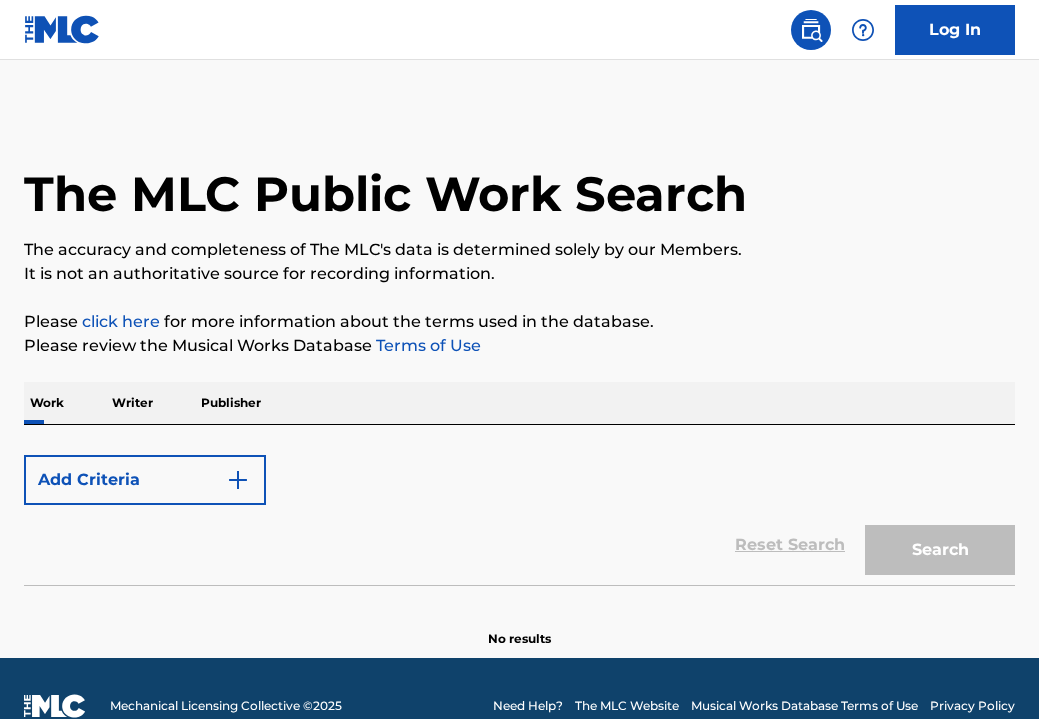 scroll, scrollTop: 0, scrollLeft: 0, axis: both 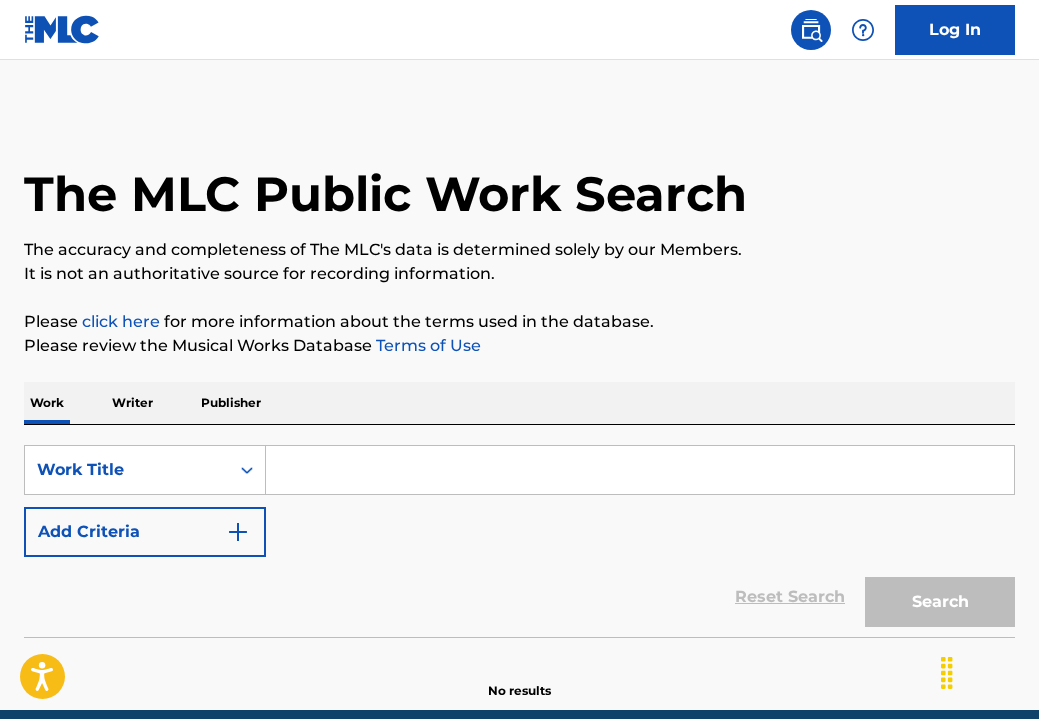 click at bounding box center [640, 470] 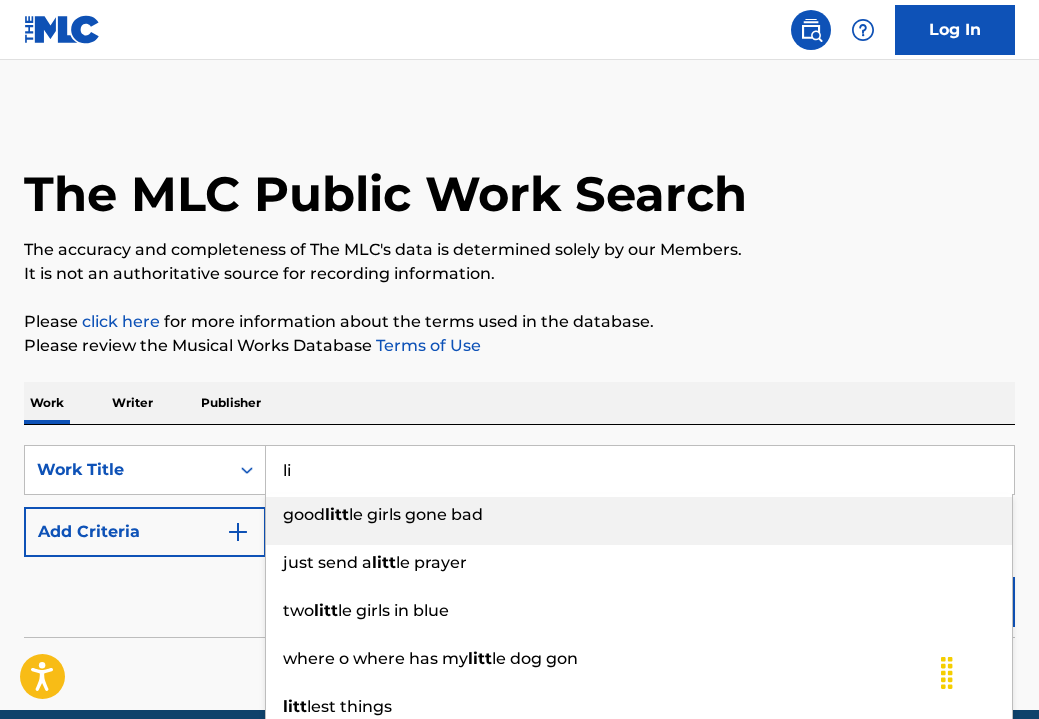 type on "l" 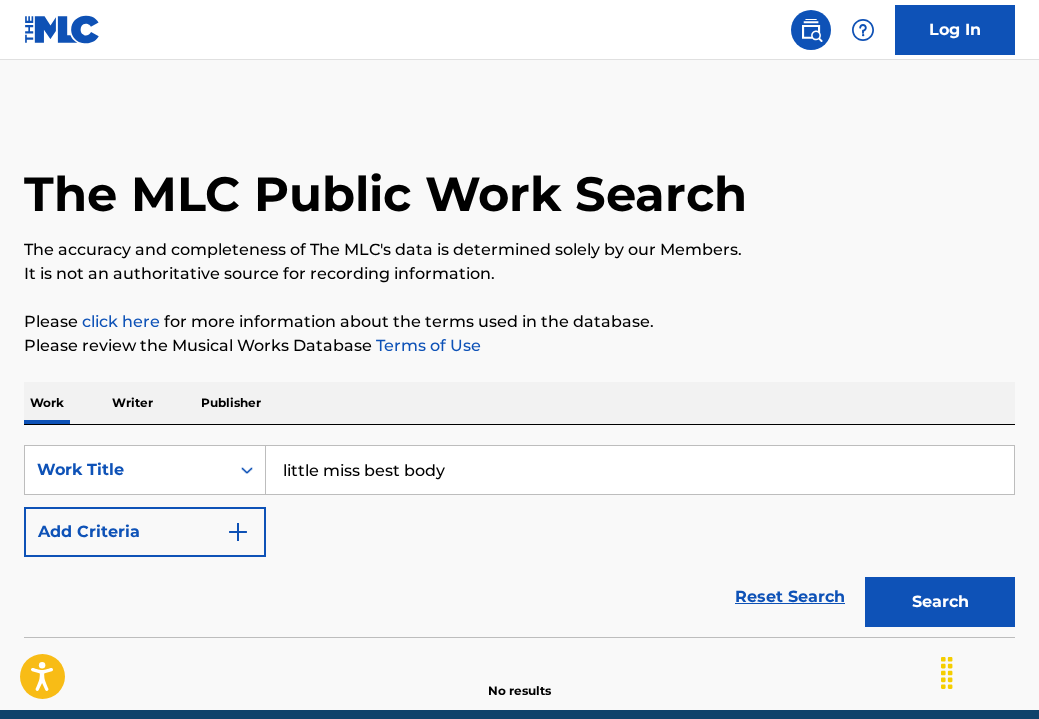 click on "Search" at bounding box center [940, 602] 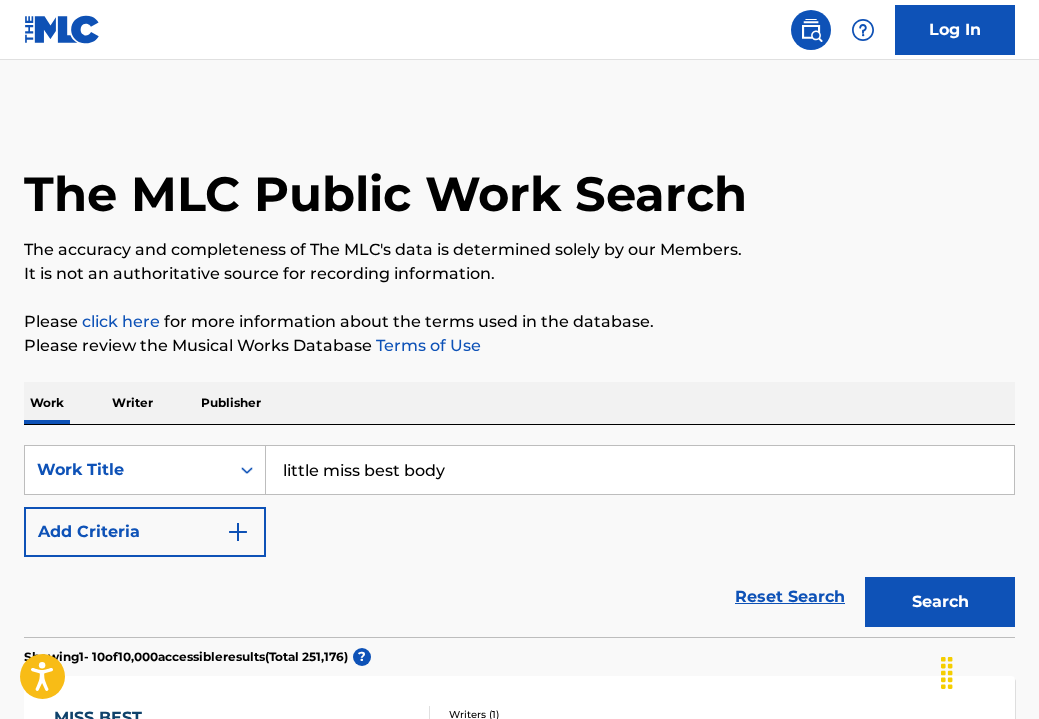 scroll, scrollTop: 0, scrollLeft: 0, axis: both 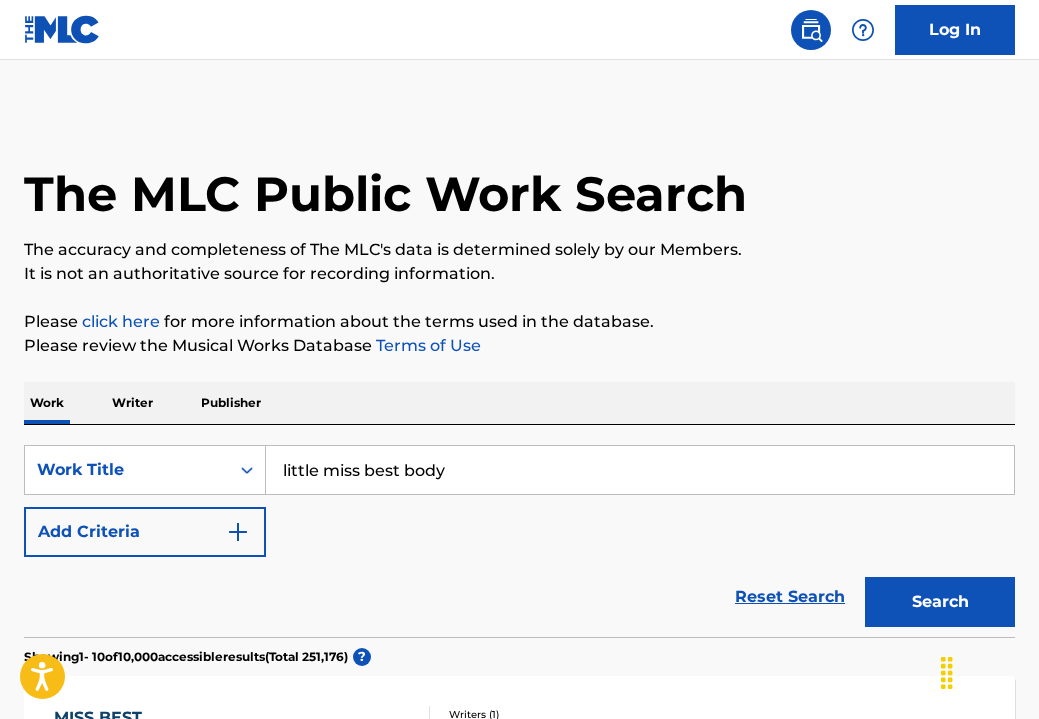 click on "Search" at bounding box center [940, 602] 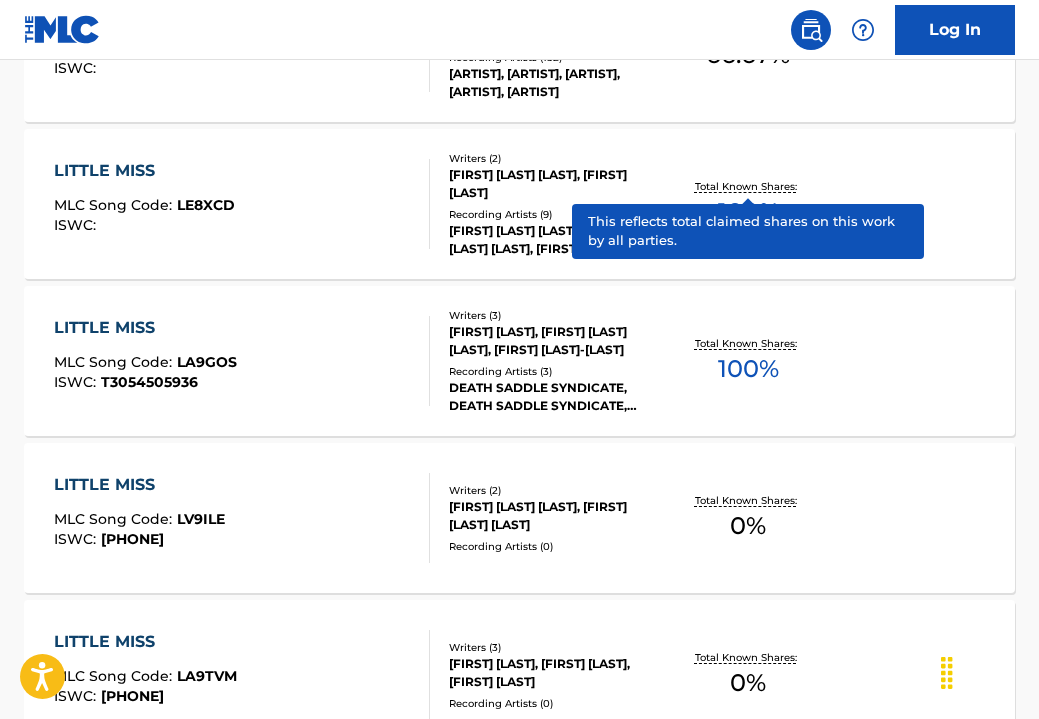 scroll, scrollTop: 1646, scrollLeft: 0, axis: vertical 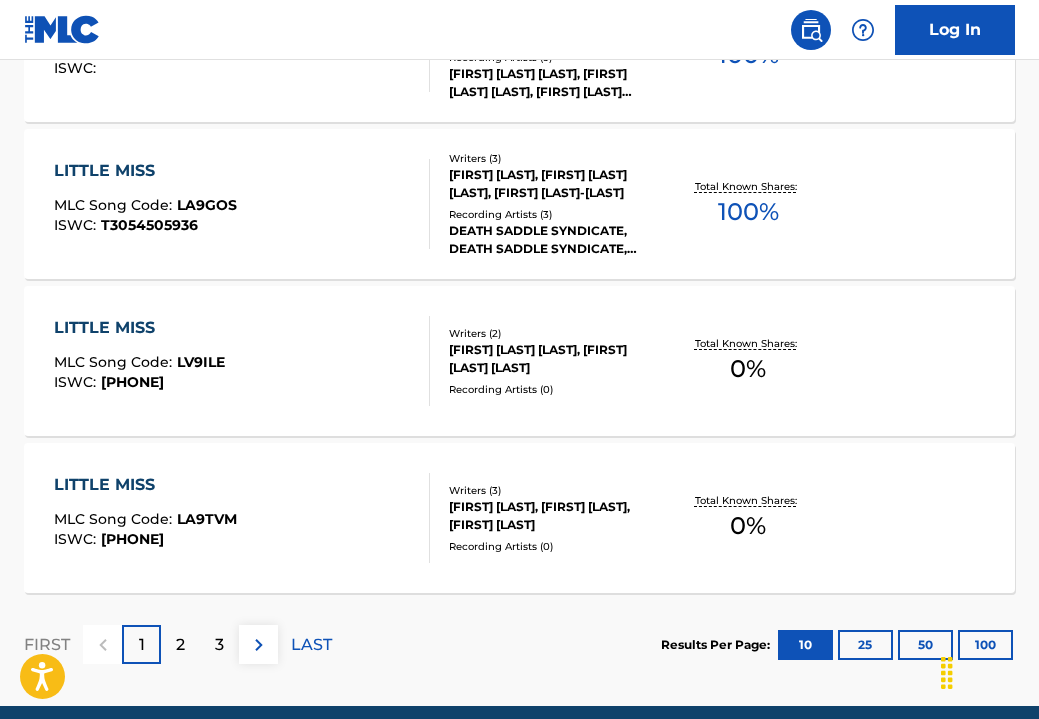 click on "2" at bounding box center [180, 645] 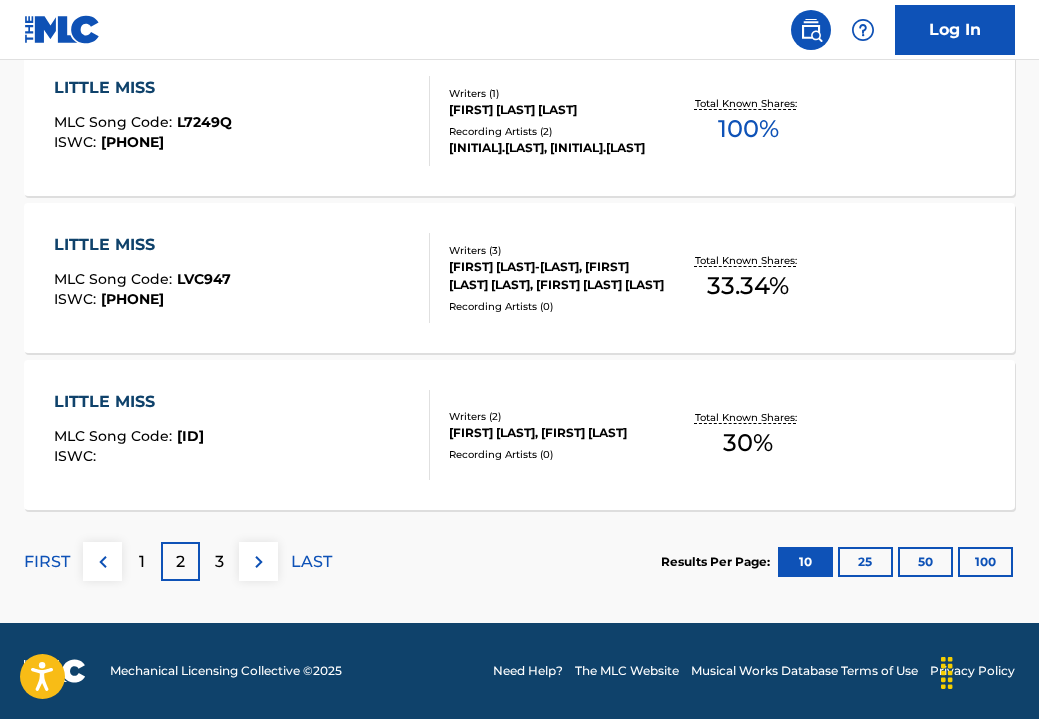 click on "3" at bounding box center [219, 561] 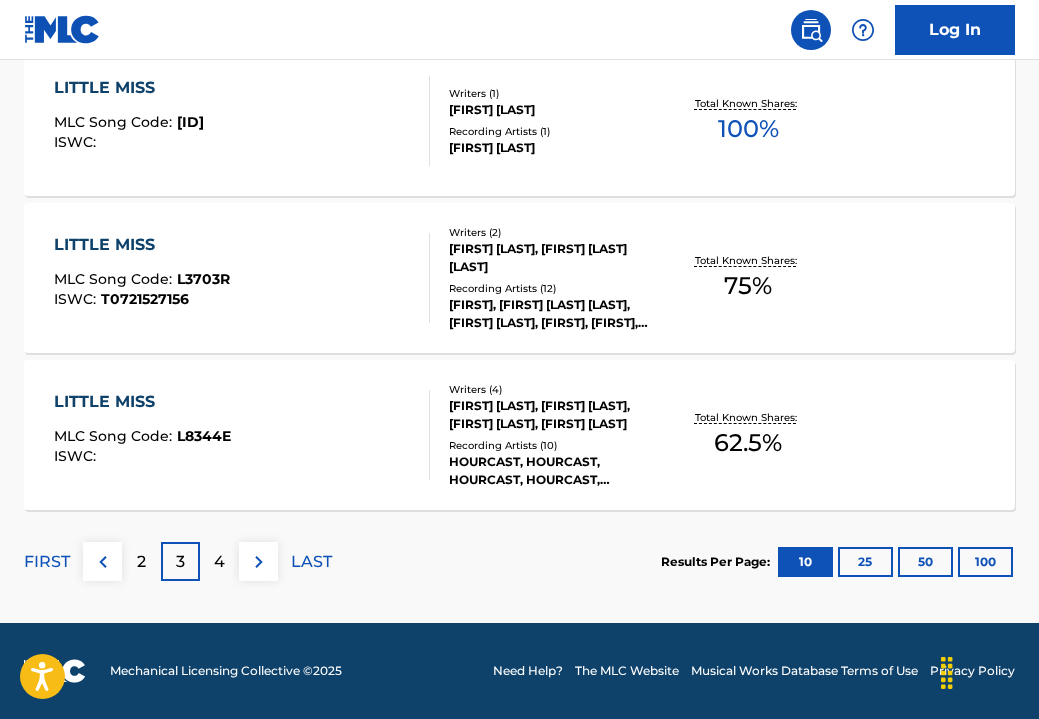 click on "4" at bounding box center [219, 561] 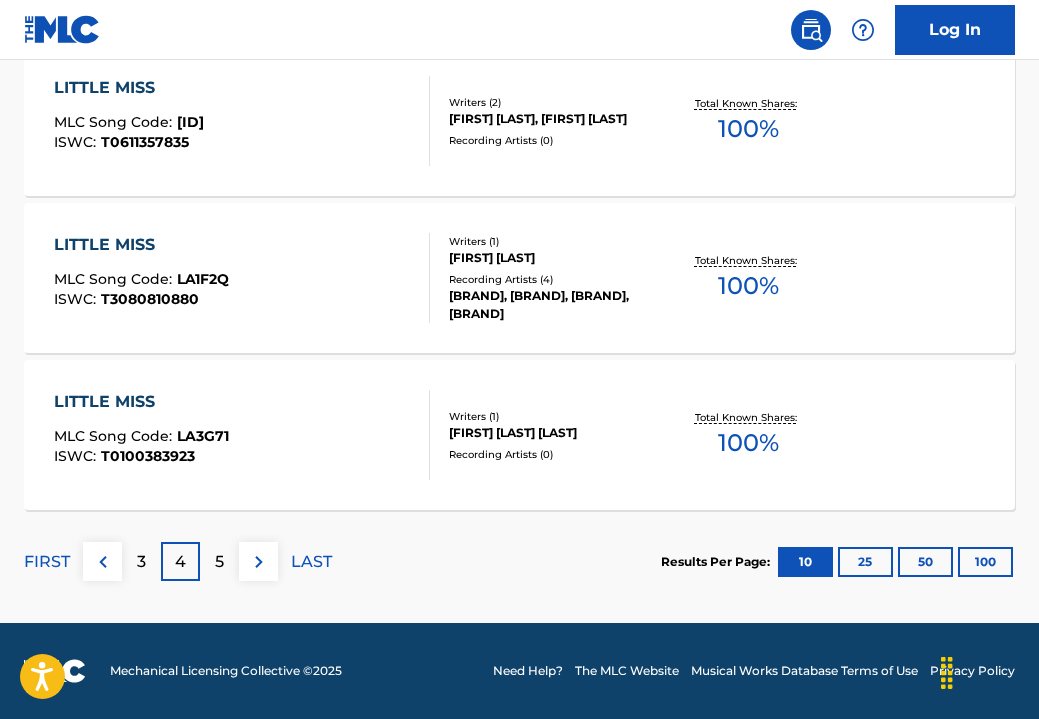 scroll, scrollTop: 1729, scrollLeft: 0, axis: vertical 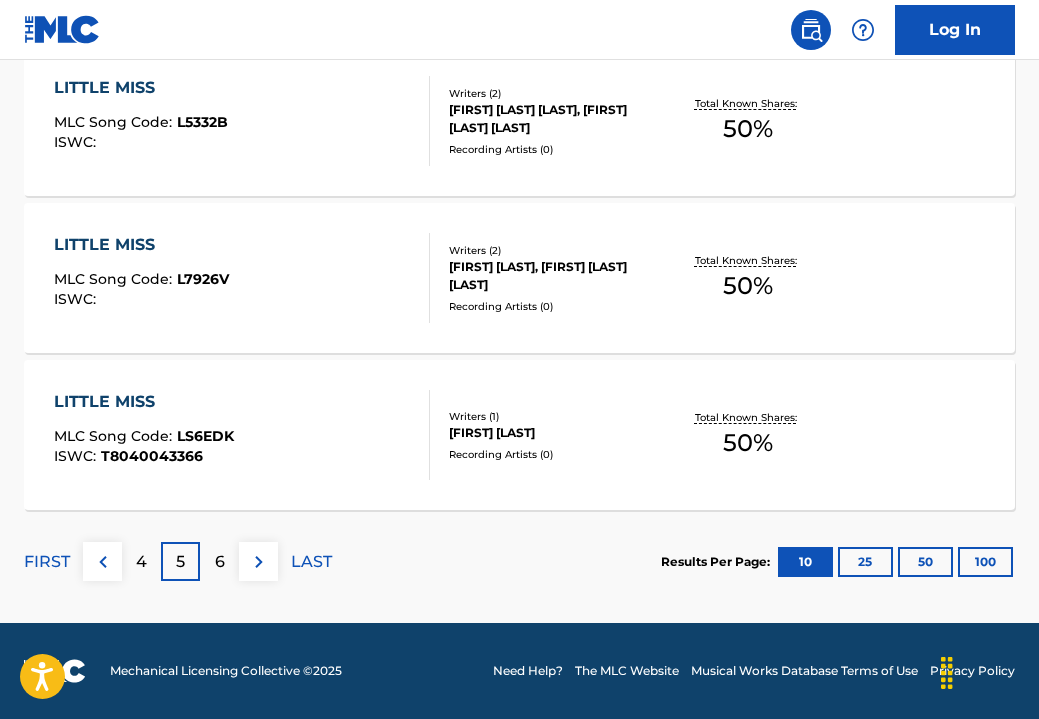 click on "6" at bounding box center (220, 562) 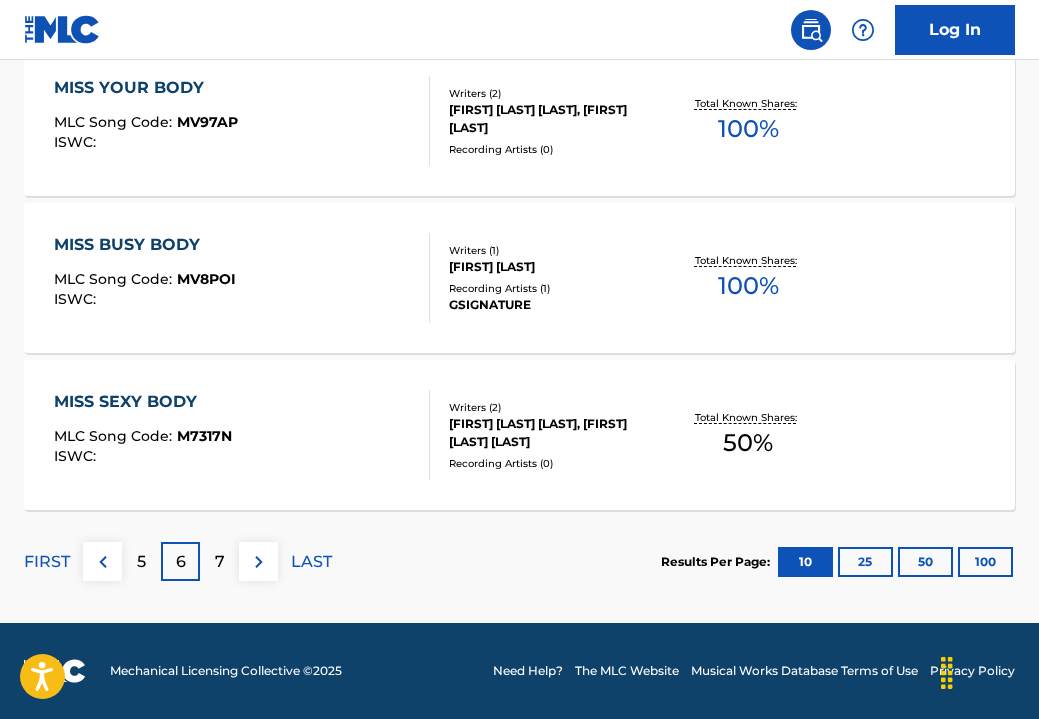 click on "7" at bounding box center (219, 561) 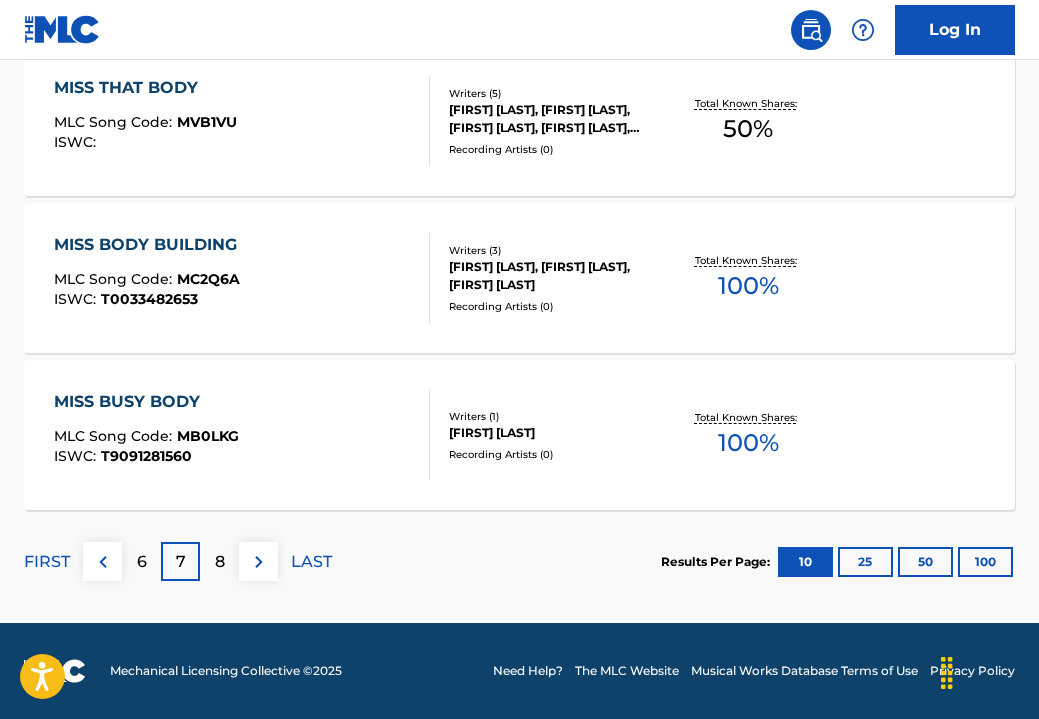 click on "8" at bounding box center [219, 561] 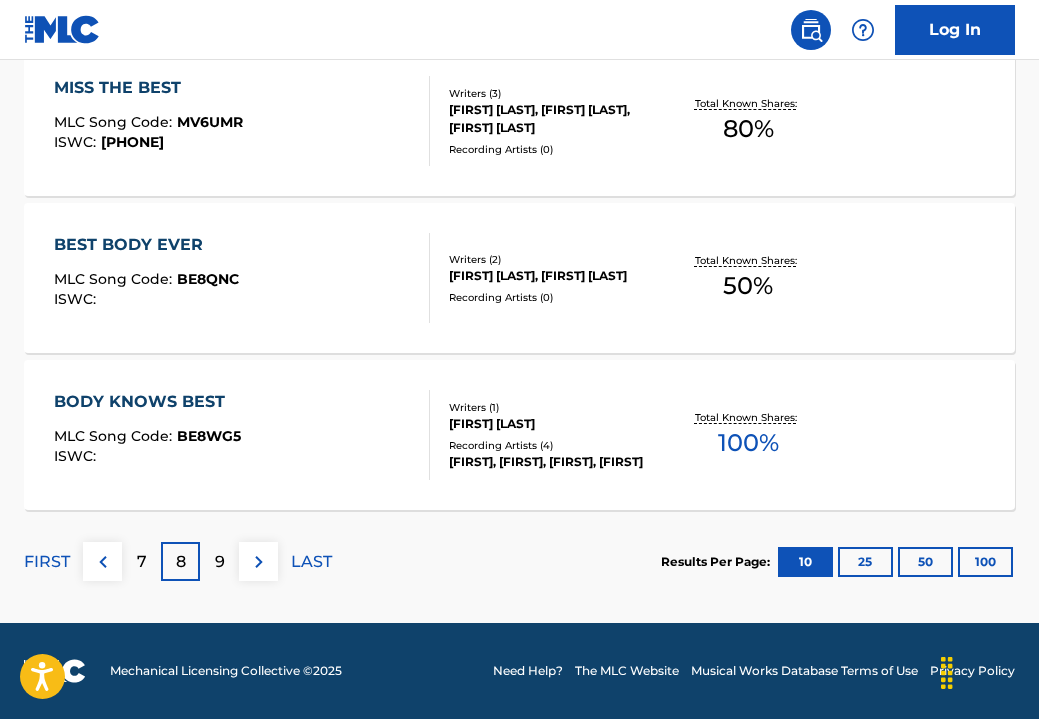 click at bounding box center (103, 562) 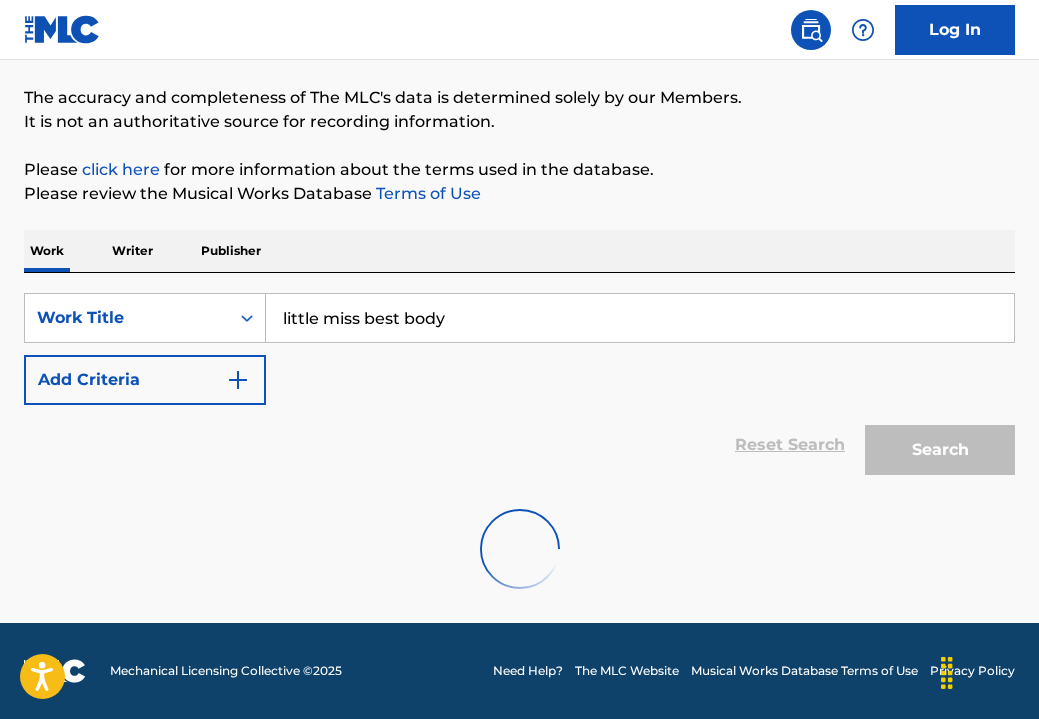 click at bounding box center [519, 549] 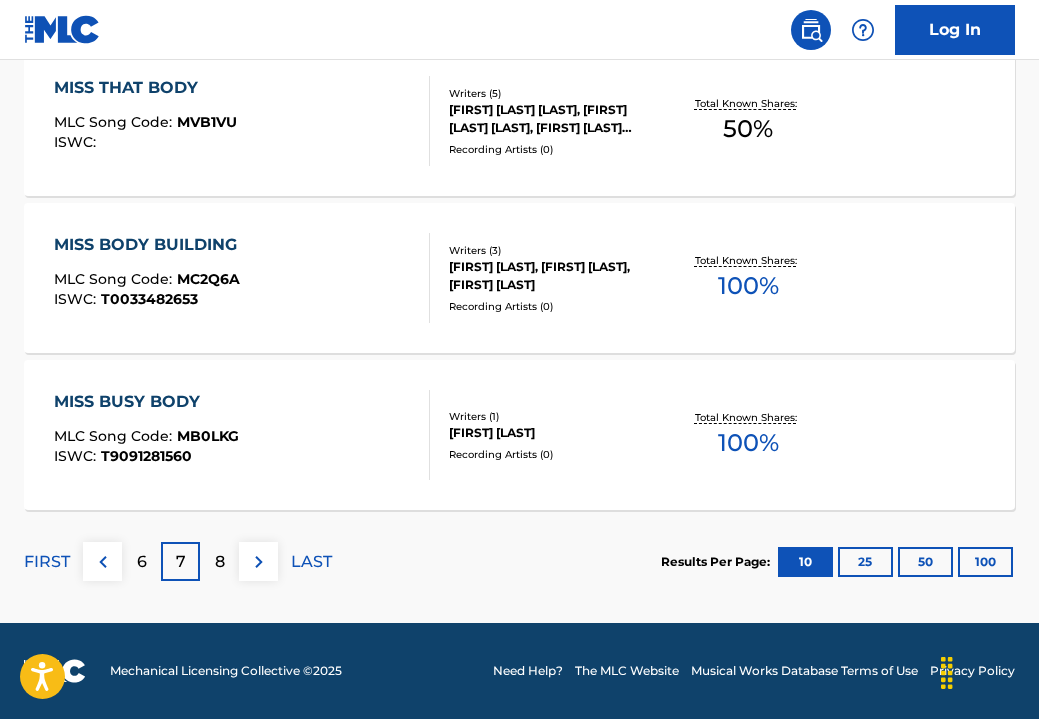 scroll, scrollTop: 152, scrollLeft: 0, axis: vertical 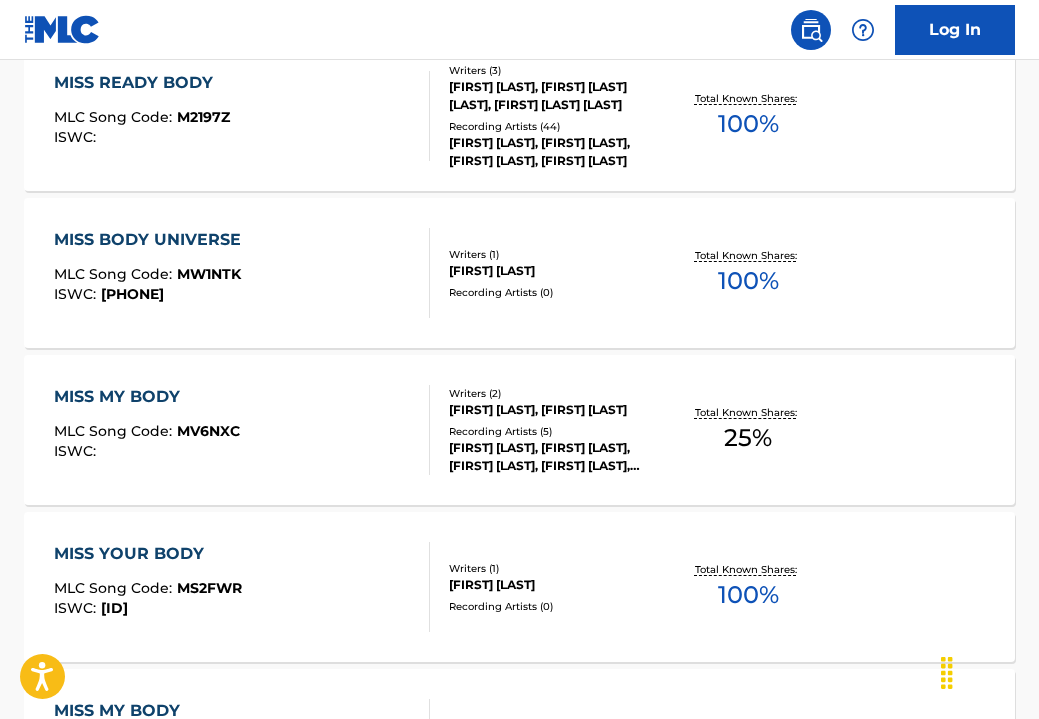 click on "FIRST" at bounding box center (47, 1656) 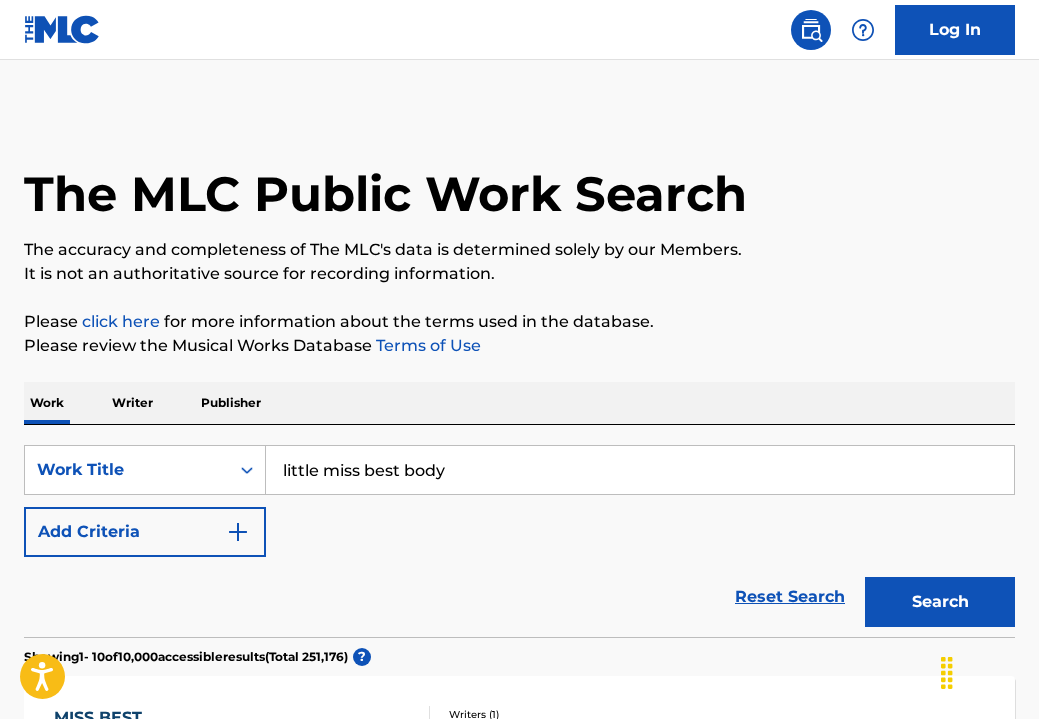 scroll, scrollTop: 0, scrollLeft: 0, axis: both 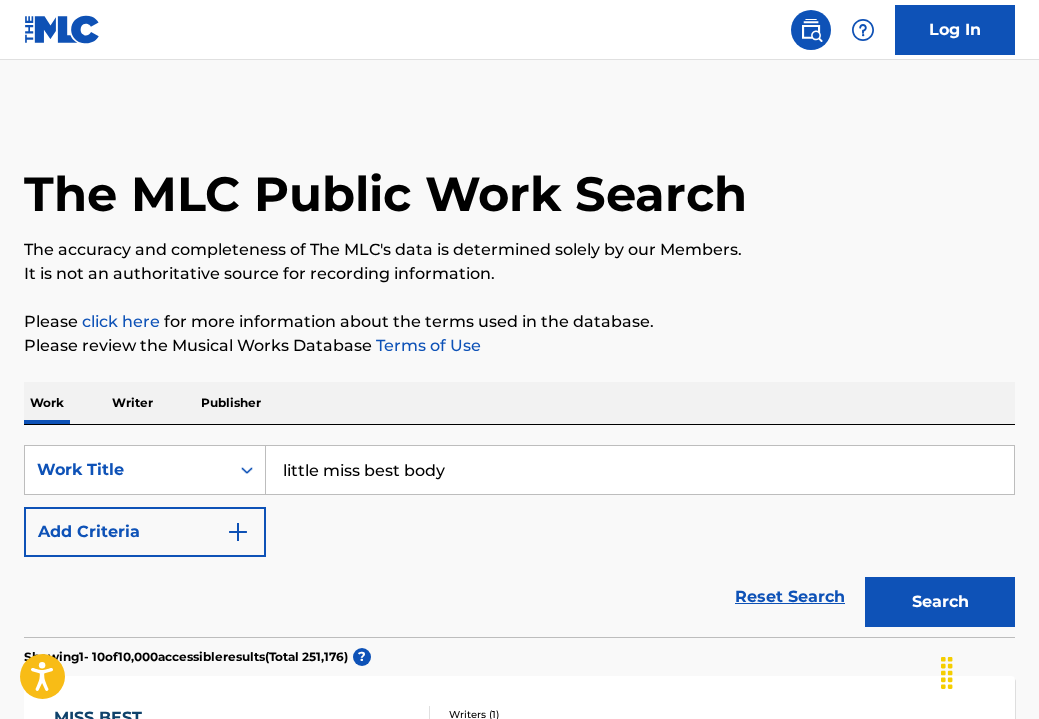 click on "little miss best body" at bounding box center [640, 470] 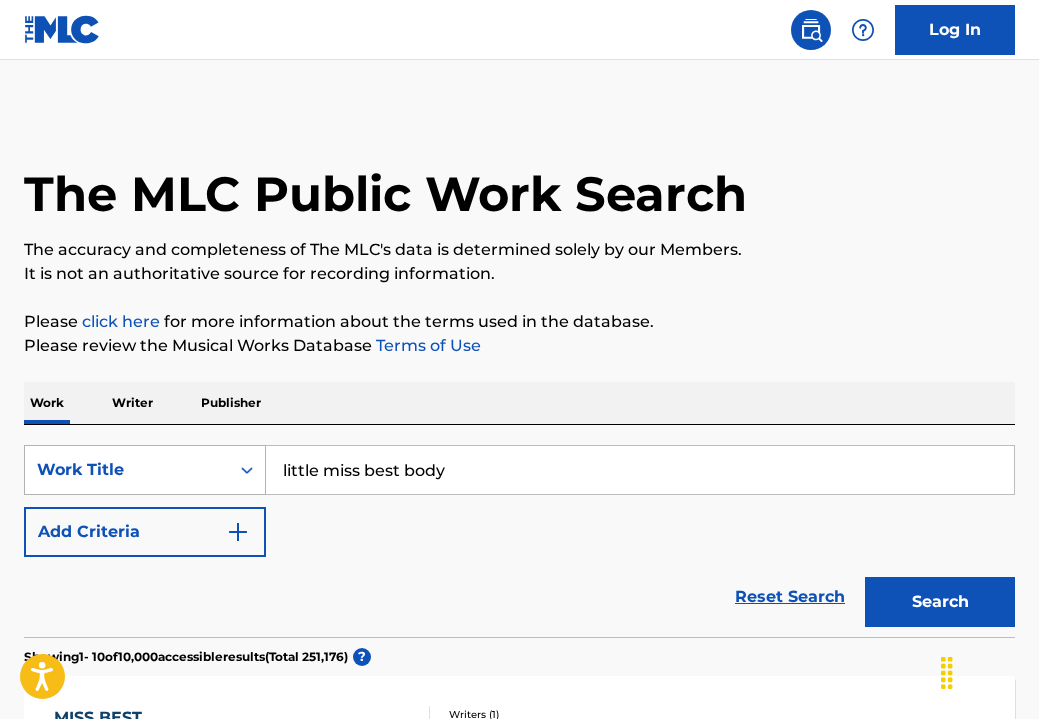 drag, startPoint x: 466, startPoint y: 463, endPoint x: 171, endPoint y: 461, distance: 295.00677 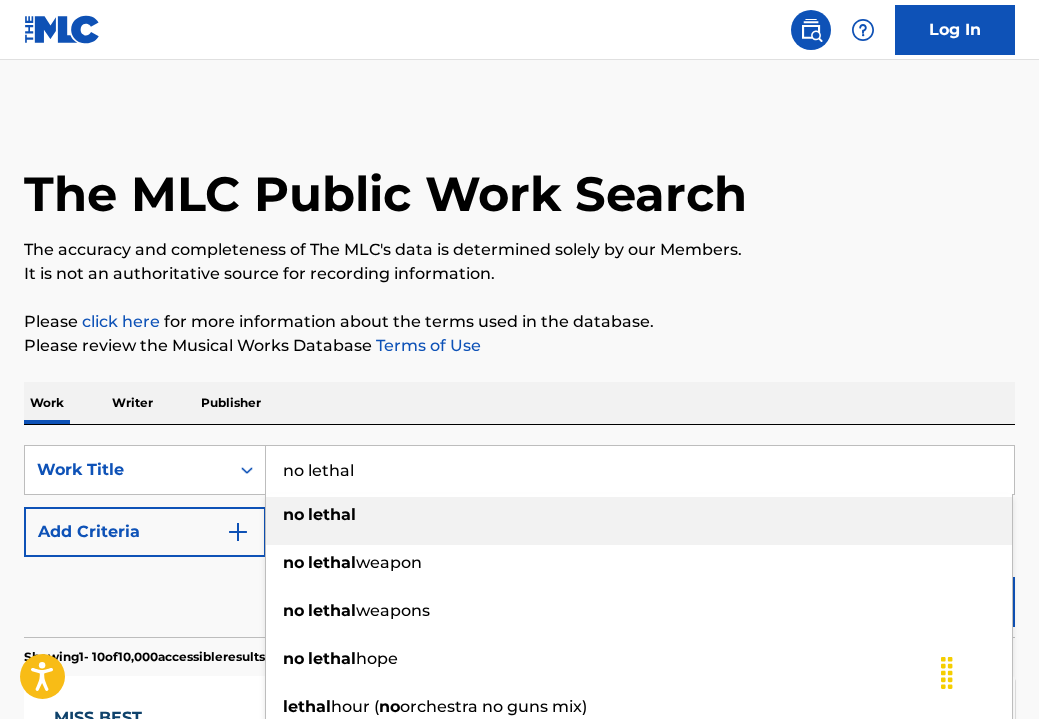 type on "no lethal" 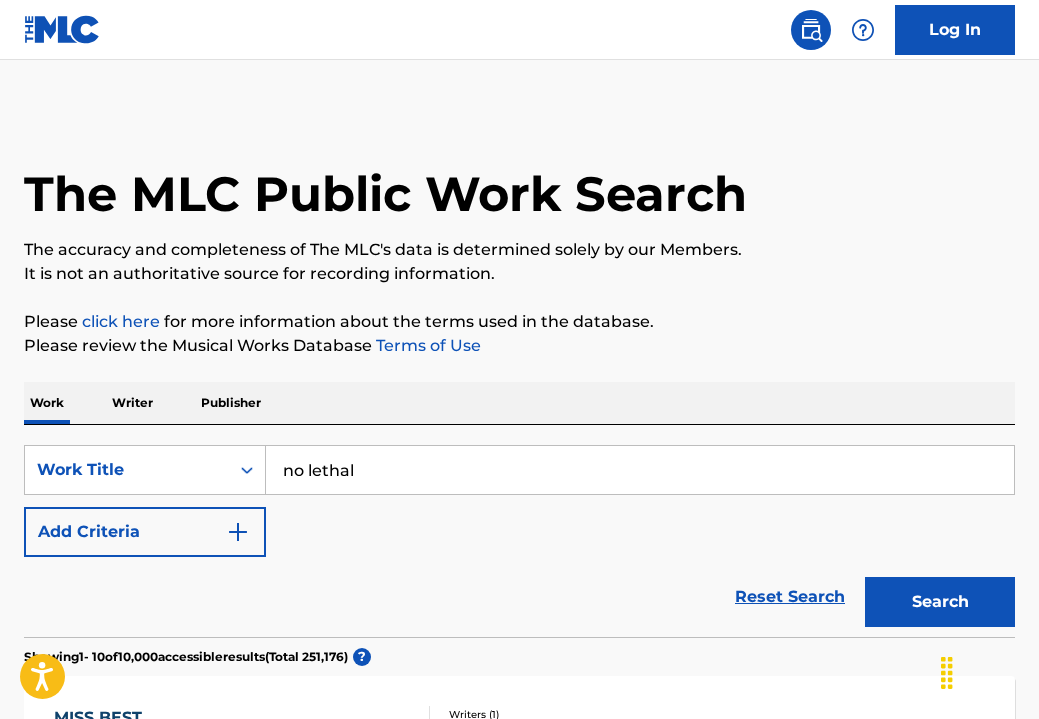 click on "Search" at bounding box center (940, 602) 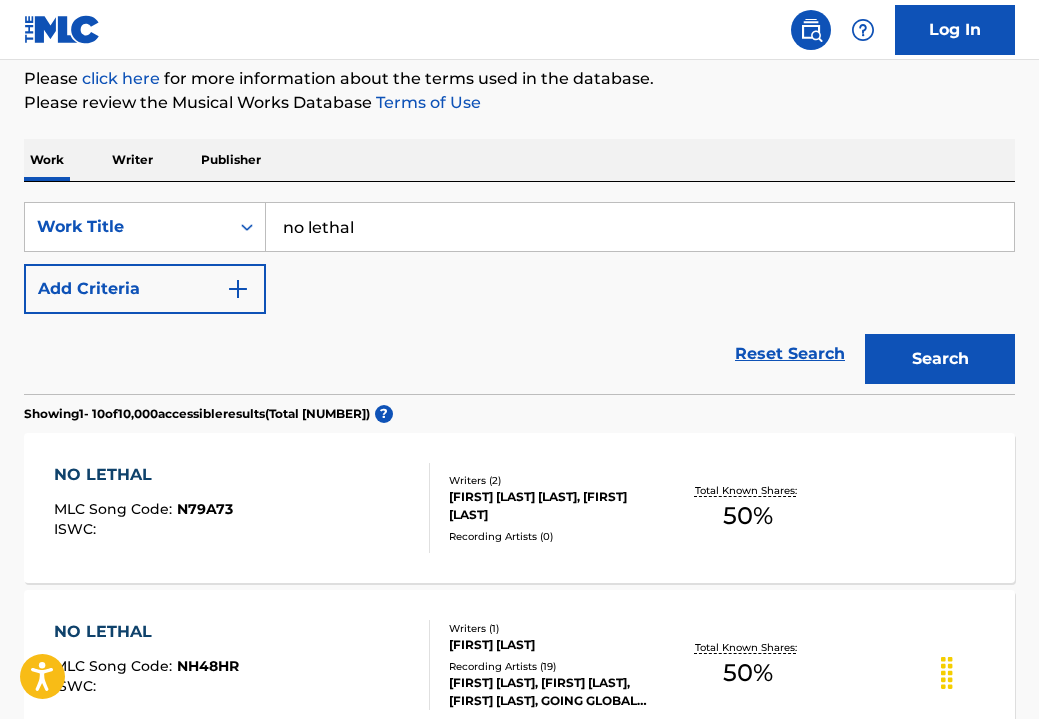 scroll, scrollTop: 265, scrollLeft: 0, axis: vertical 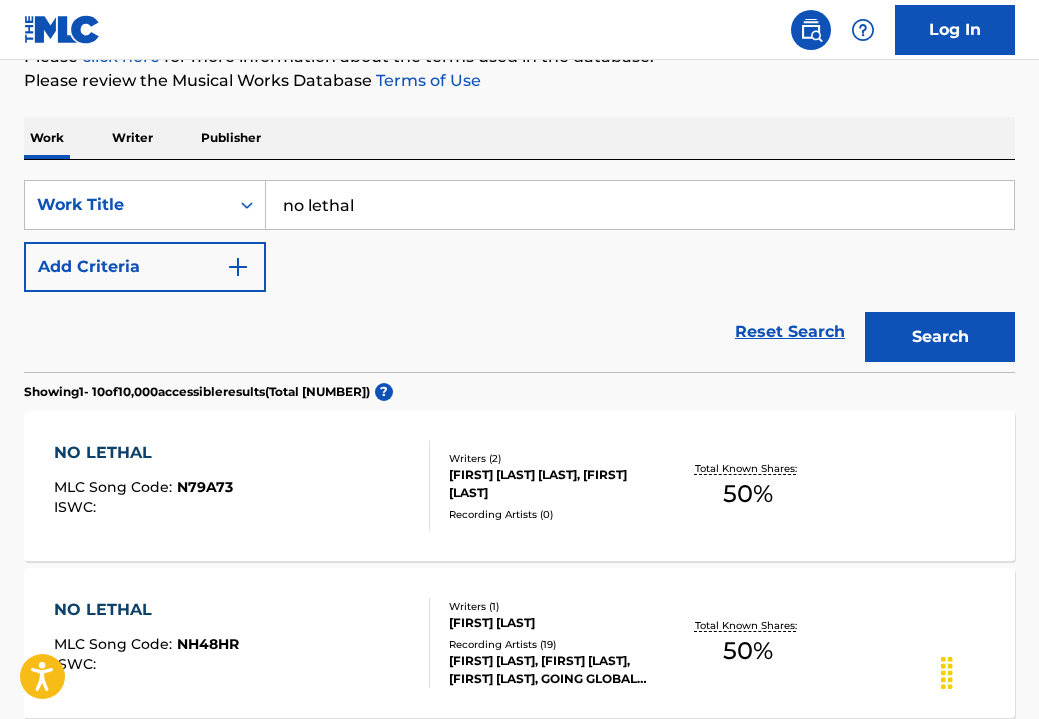 click on "NO LETHAL" at bounding box center [143, 453] 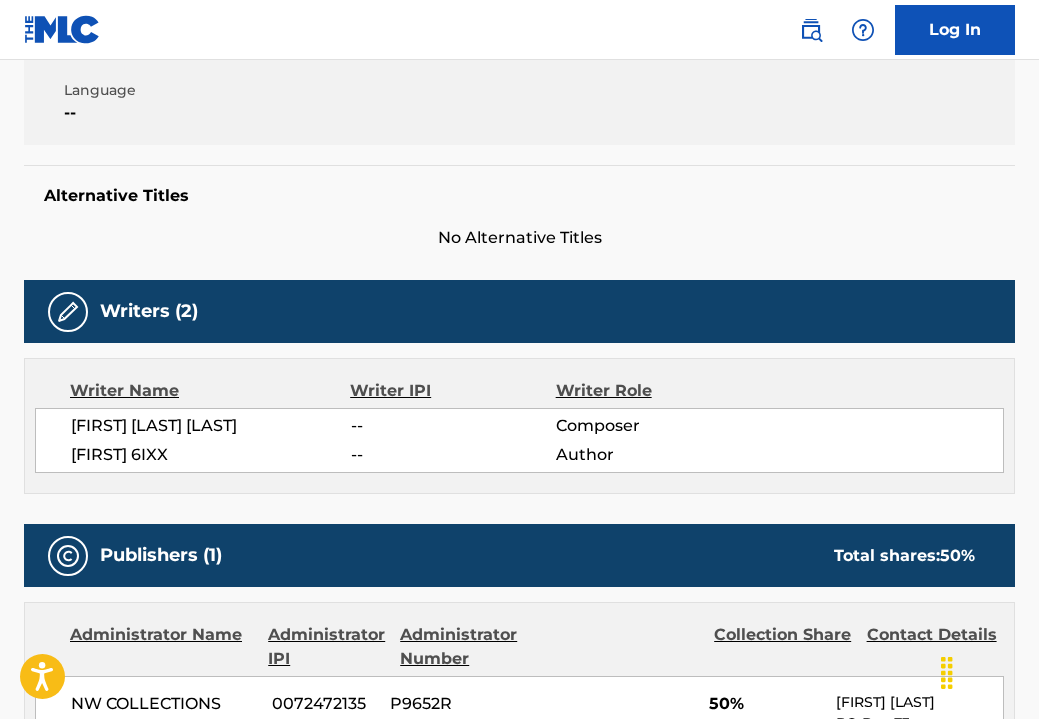 scroll, scrollTop: 389, scrollLeft: 0, axis: vertical 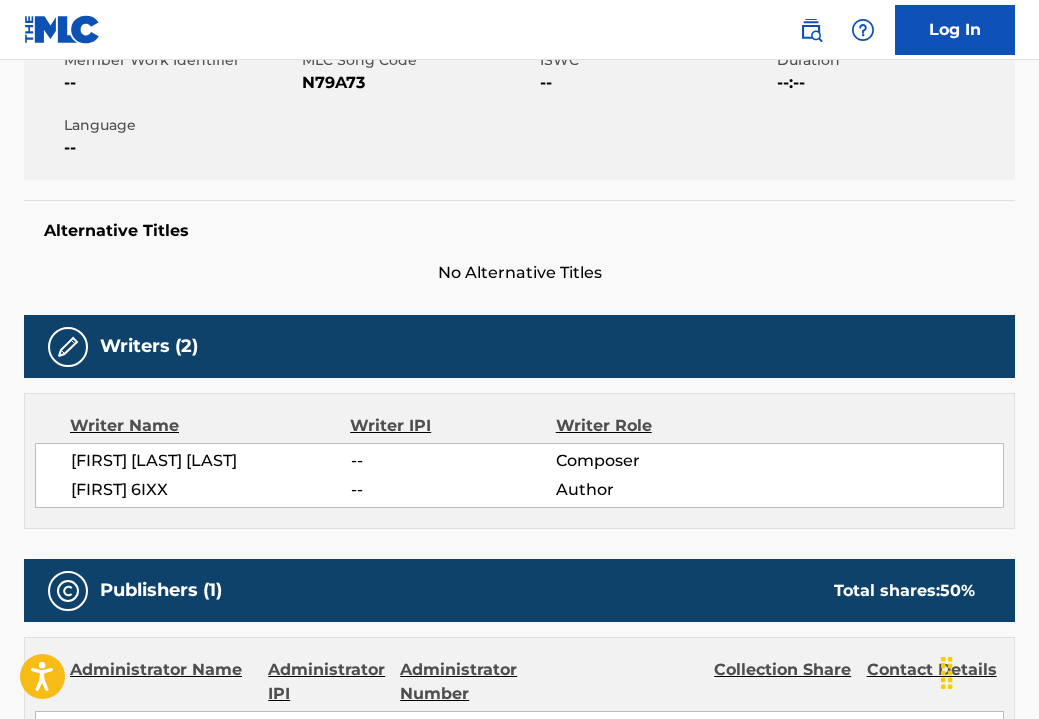 drag, startPoint x: 59, startPoint y: 476, endPoint x: 207, endPoint y: 476, distance: 148 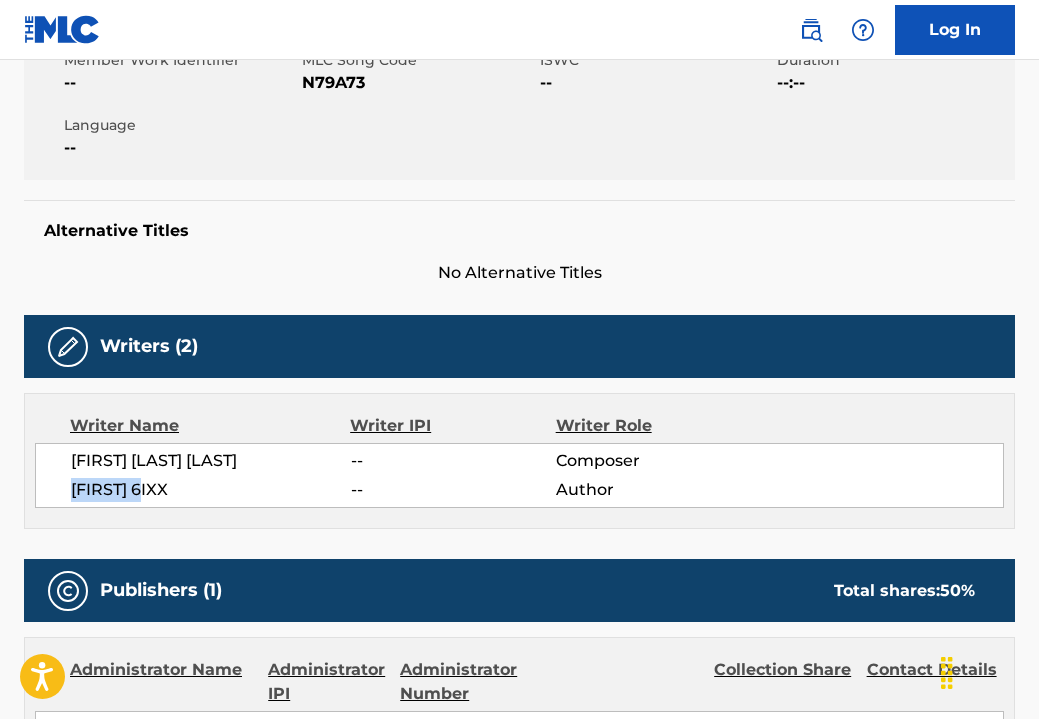 drag, startPoint x: 162, startPoint y: 489, endPoint x: 52, endPoint y: 491, distance: 110.01818 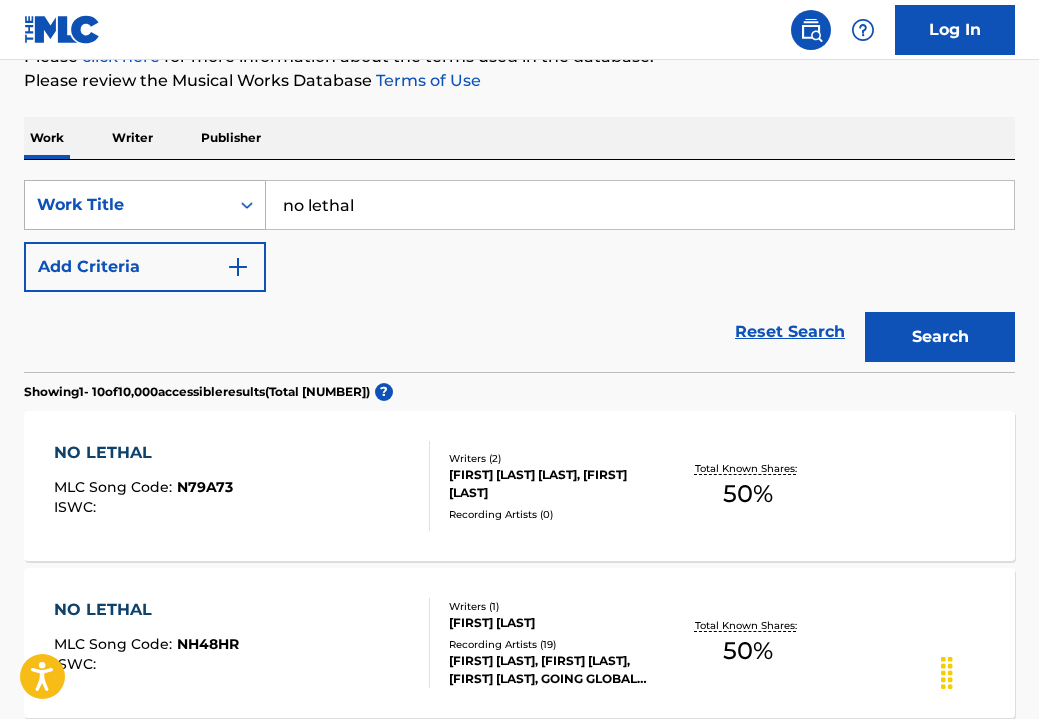 scroll, scrollTop: 239, scrollLeft: 0, axis: vertical 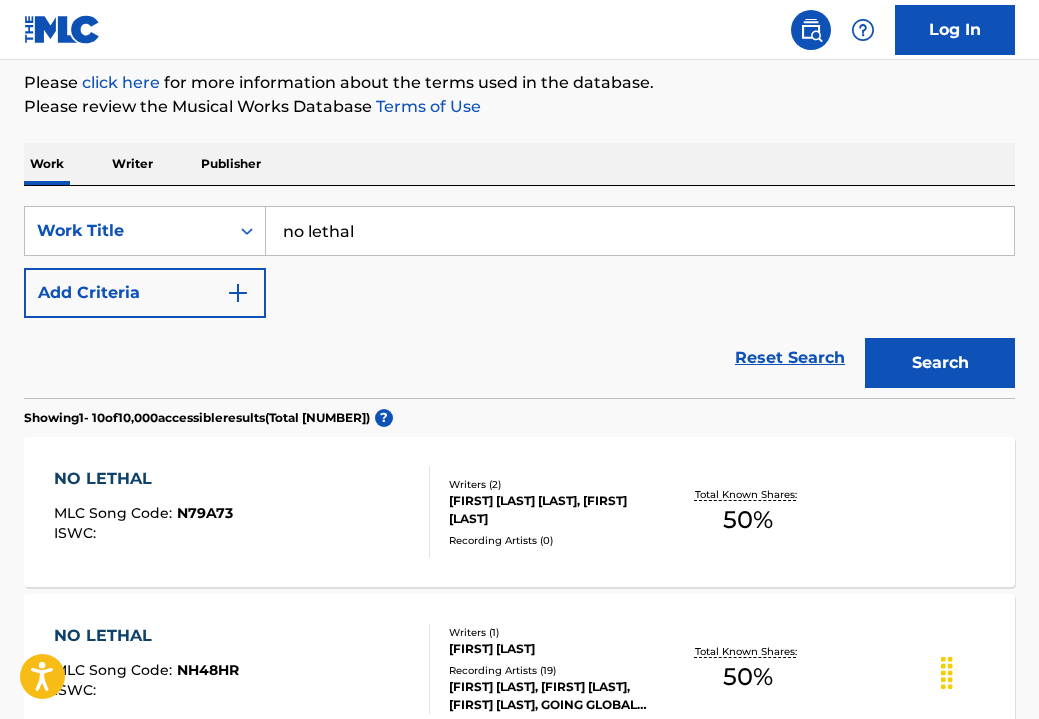 click on "Work Writer Publisher" at bounding box center [519, 164] 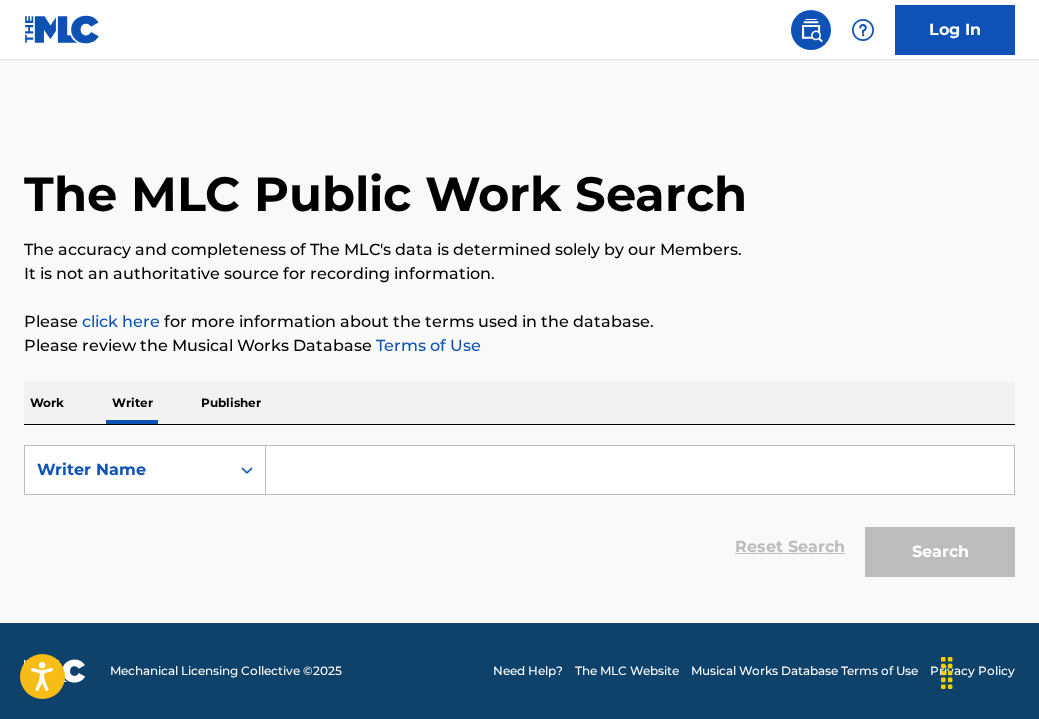 click at bounding box center [640, 470] 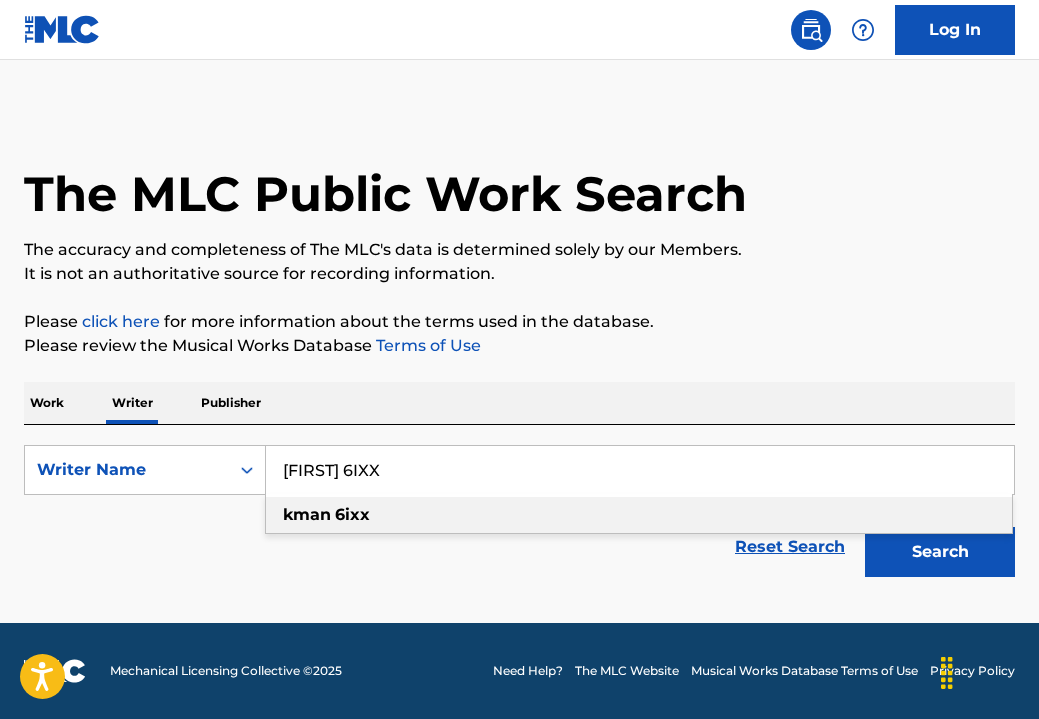 type on "[FIRST] 6IXX" 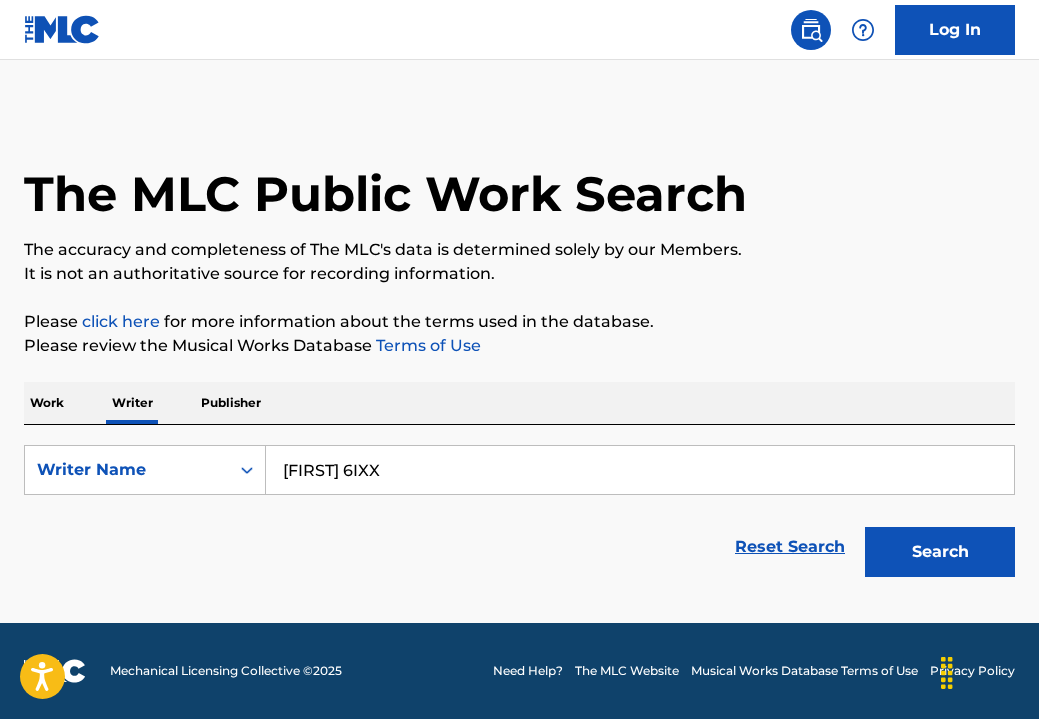 click on "Search" at bounding box center [940, 552] 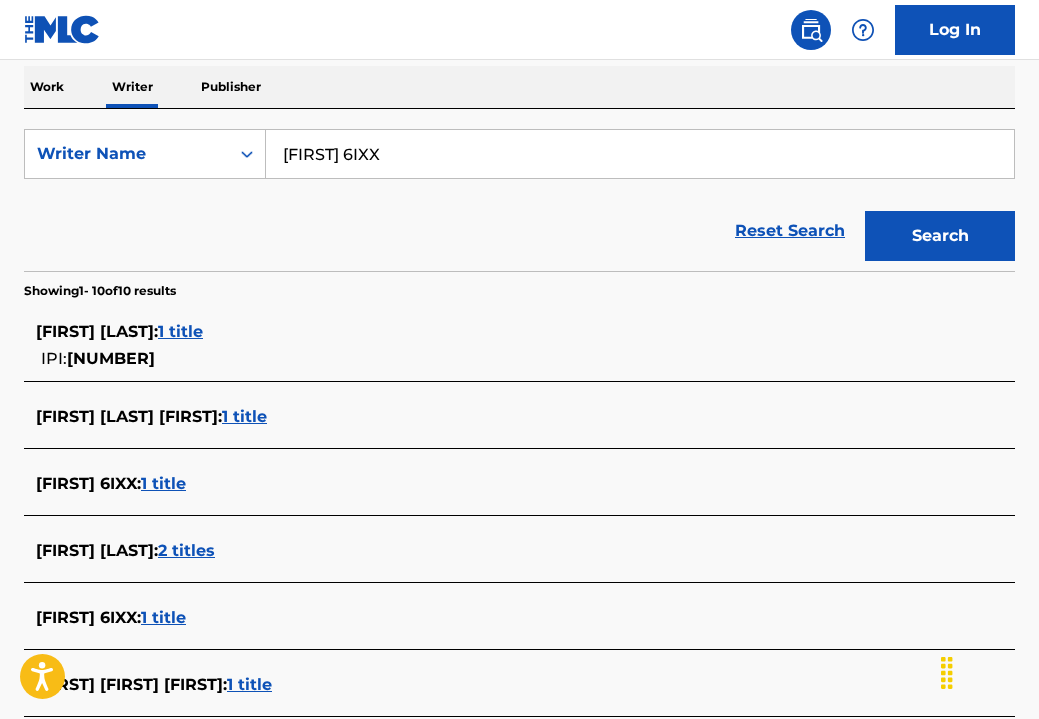 scroll, scrollTop: 259, scrollLeft: 0, axis: vertical 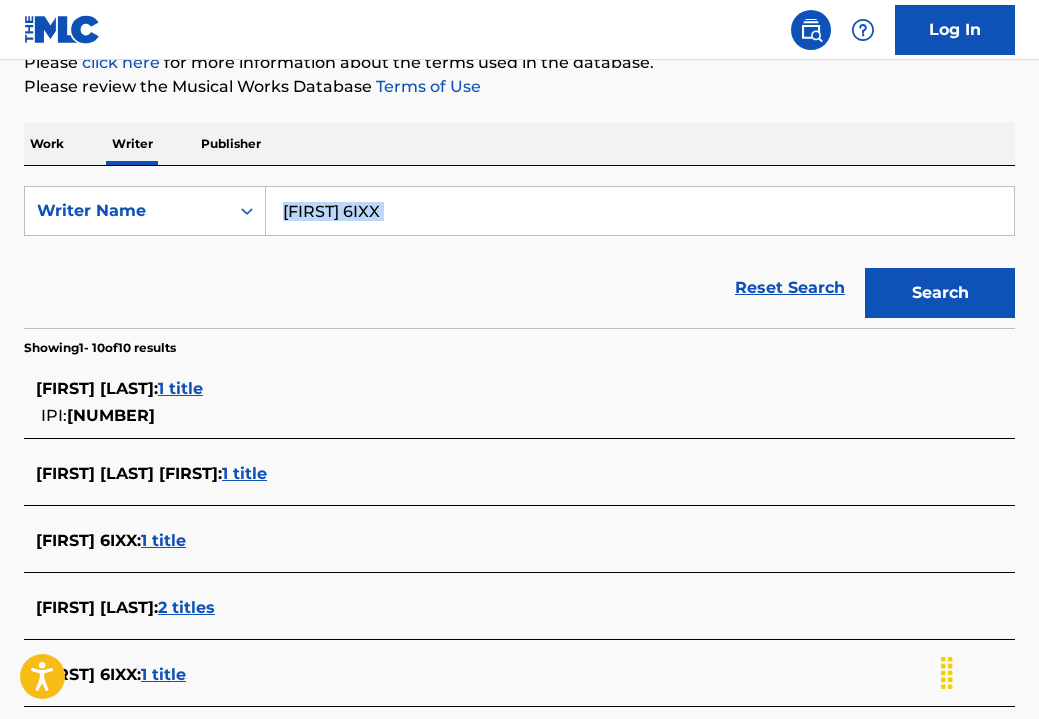 drag, startPoint x: 485, startPoint y: 236, endPoint x: 473, endPoint y: 226, distance: 15.6205 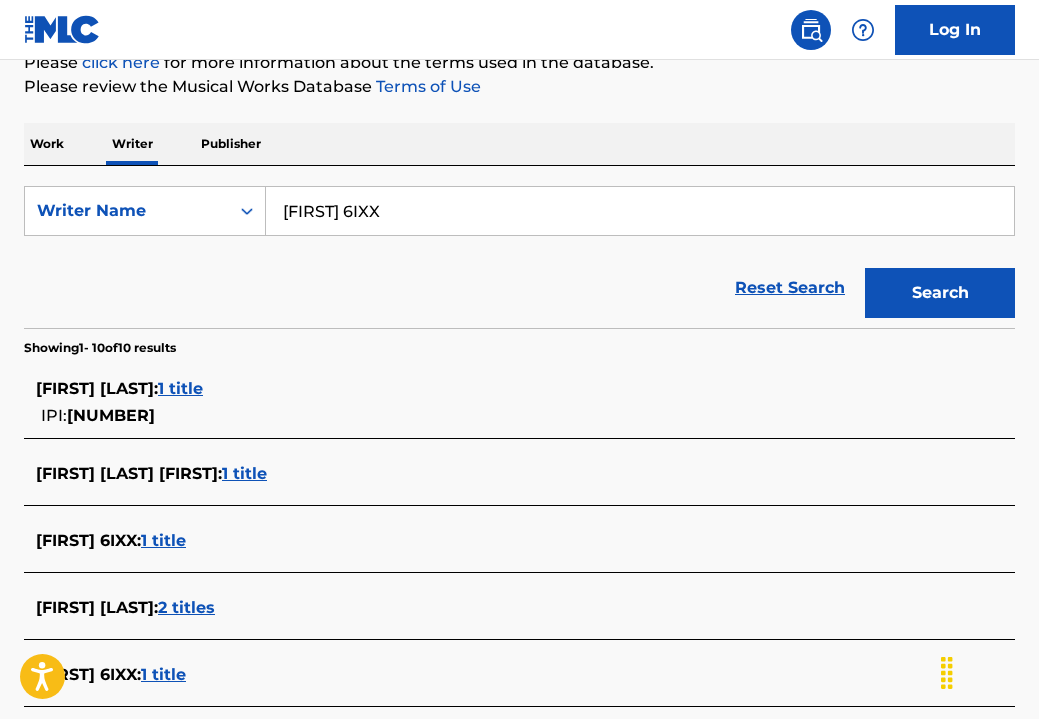 click on "Publisher" at bounding box center [231, 144] 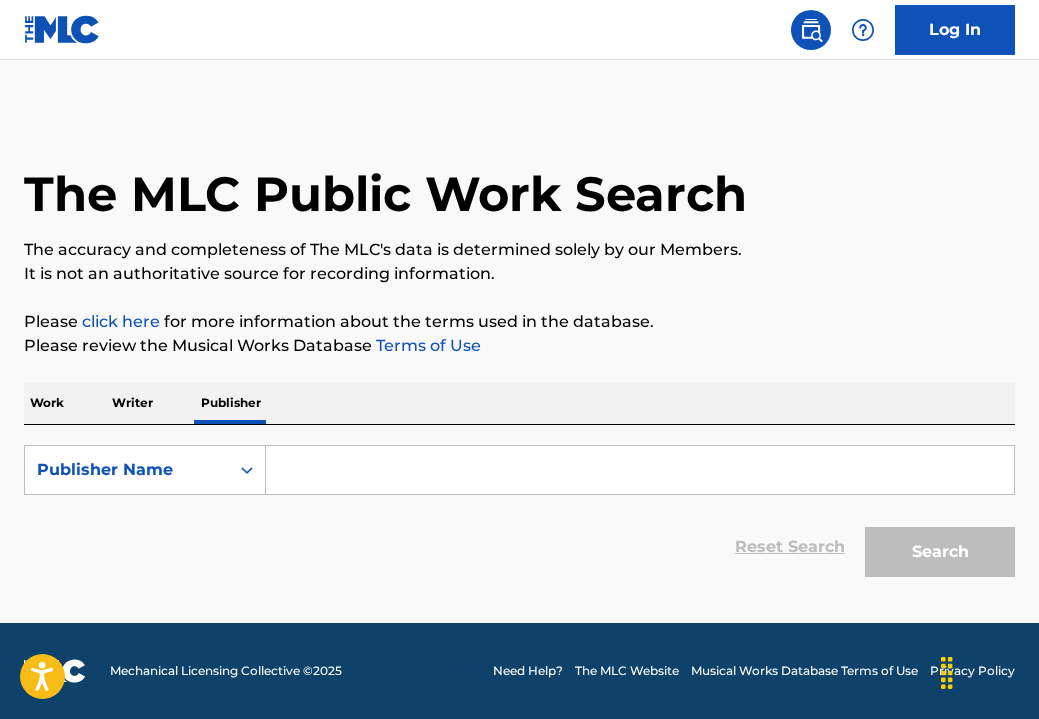 click on "The MLC Public Work Search" at bounding box center [519, 183] 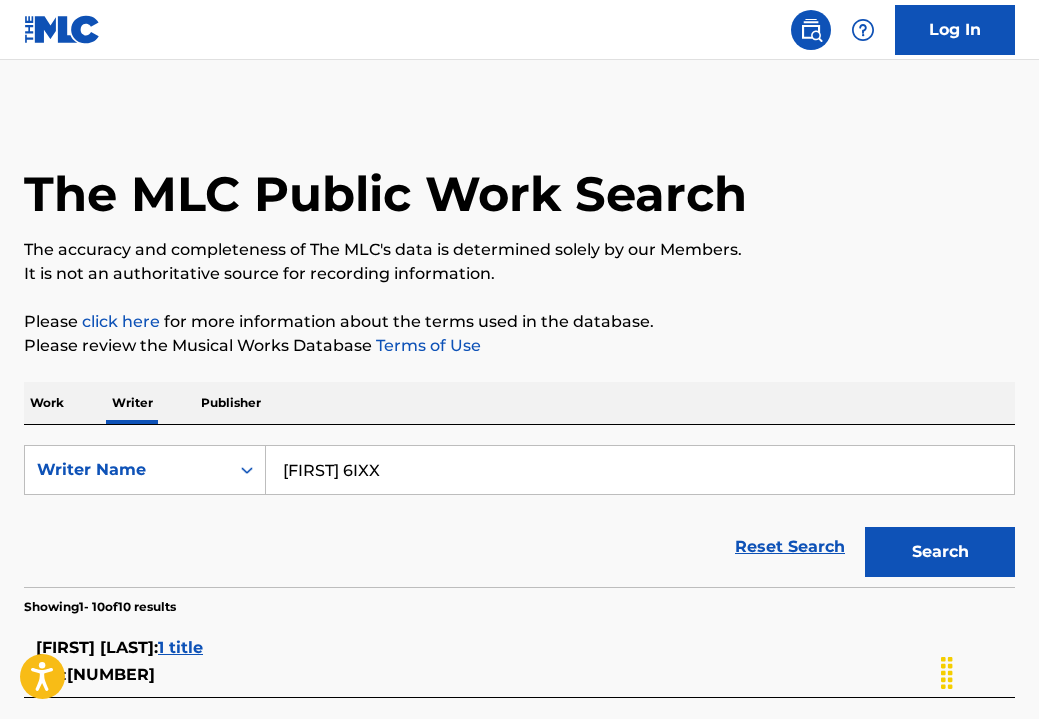 scroll, scrollTop: 251, scrollLeft: 0, axis: vertical 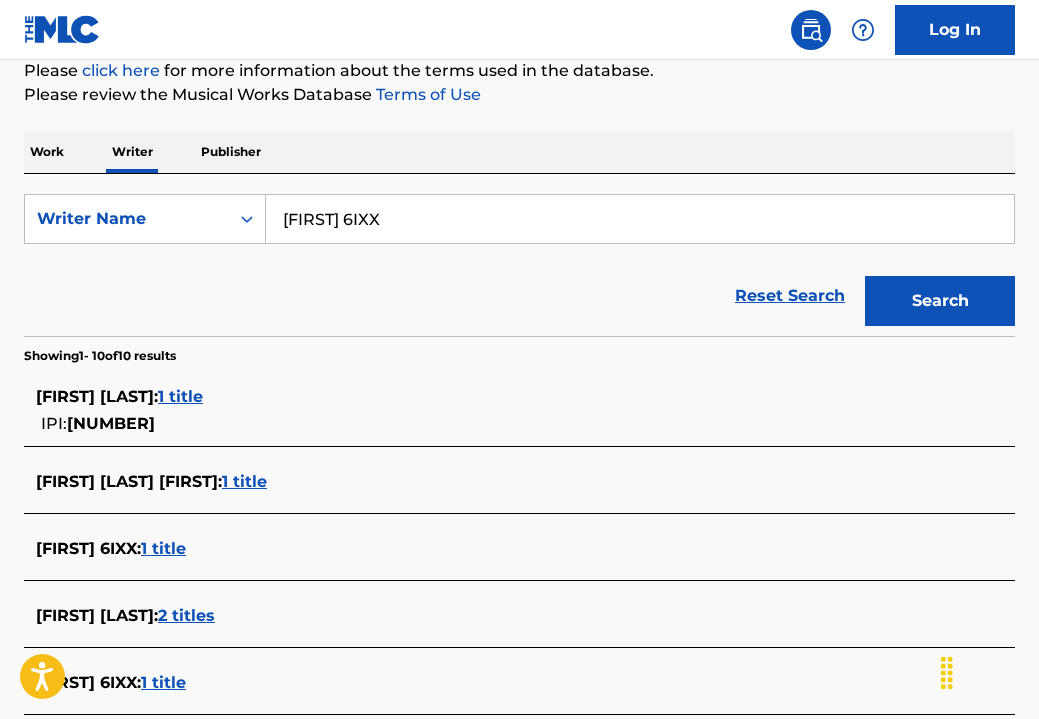 drag, startPoint x: 405, startPoint y: 215, endPoint x: 340, endPoint y: 212, distance: 65.06919 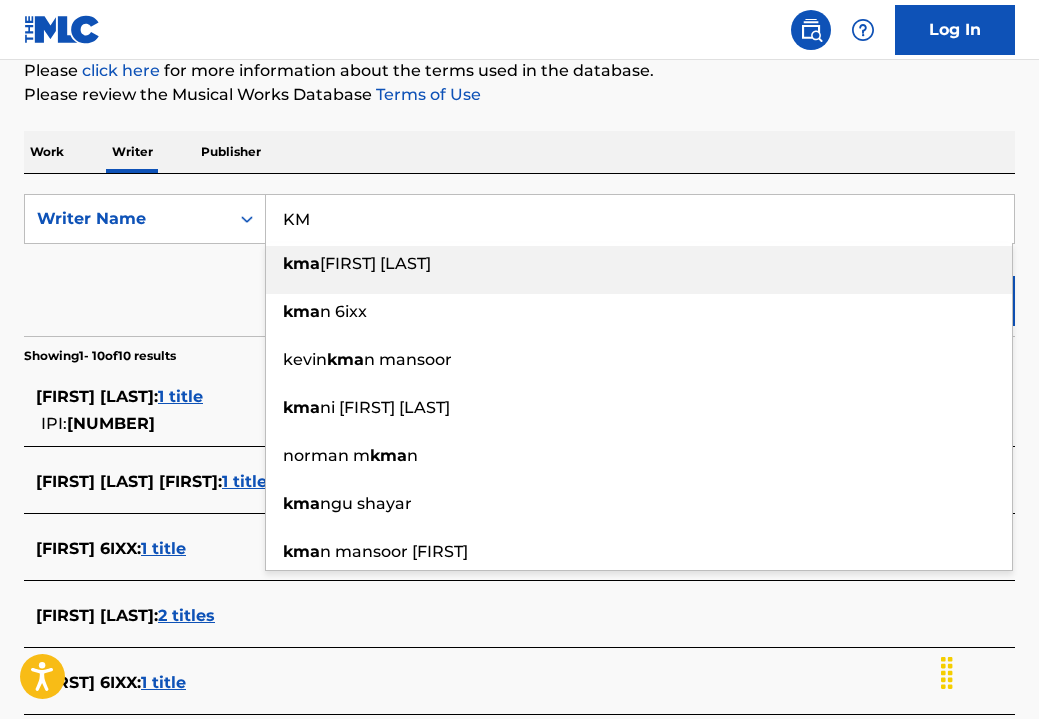 type on "K" 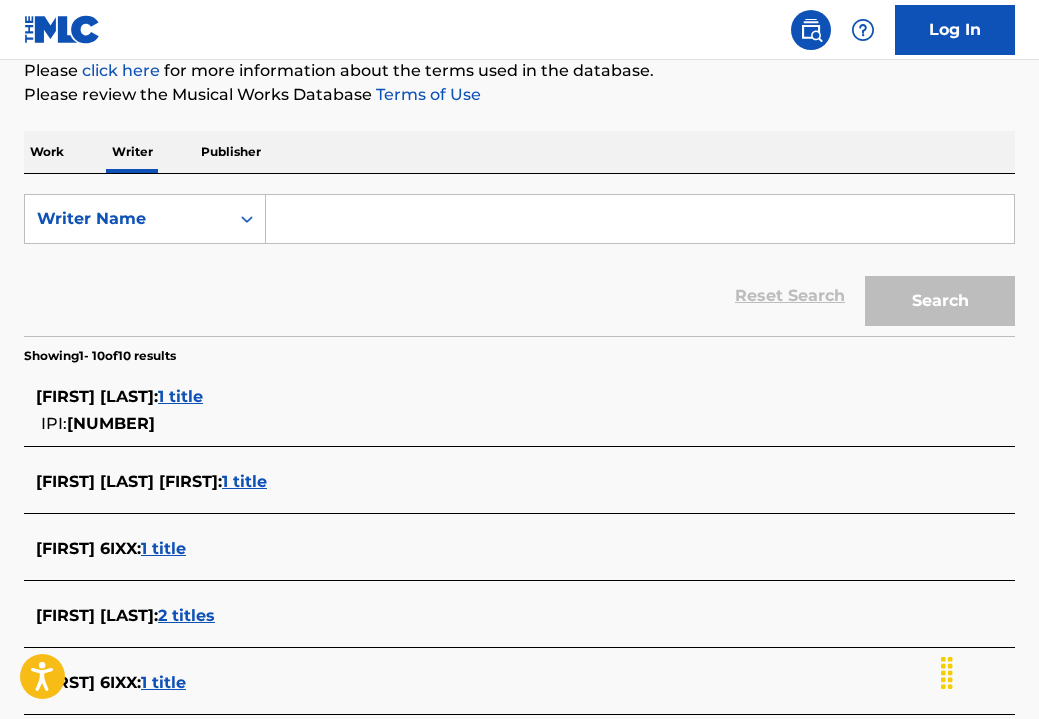paste on "[FIRST] [LAST] [FIRST]" 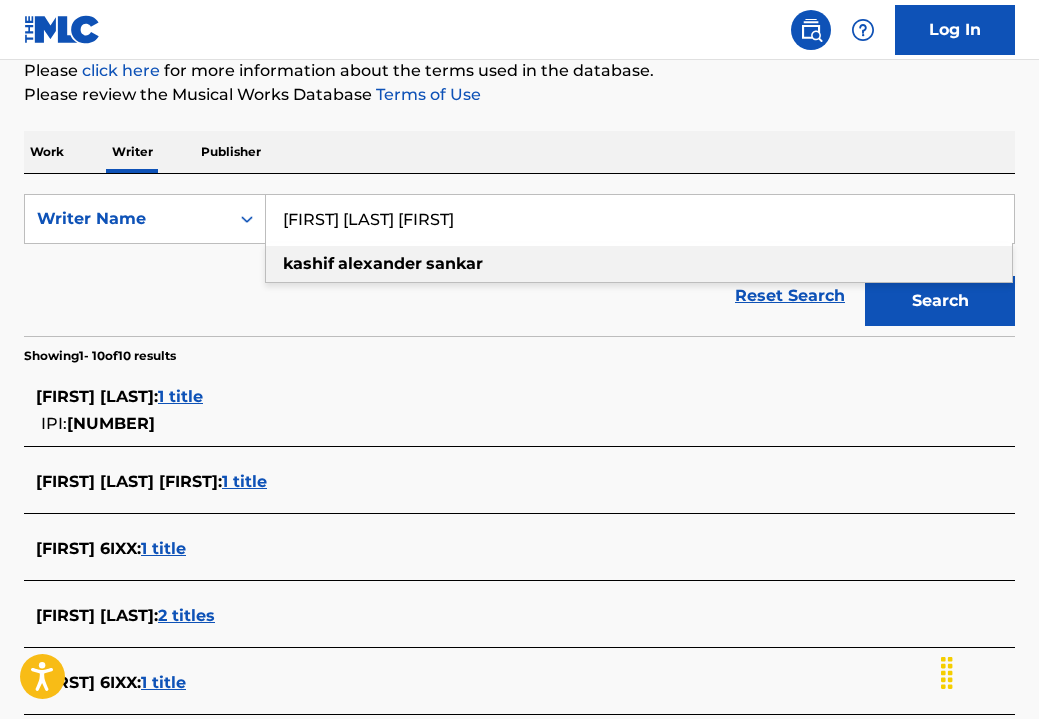 type on "[FIRST] [LAST] [FIRST]" 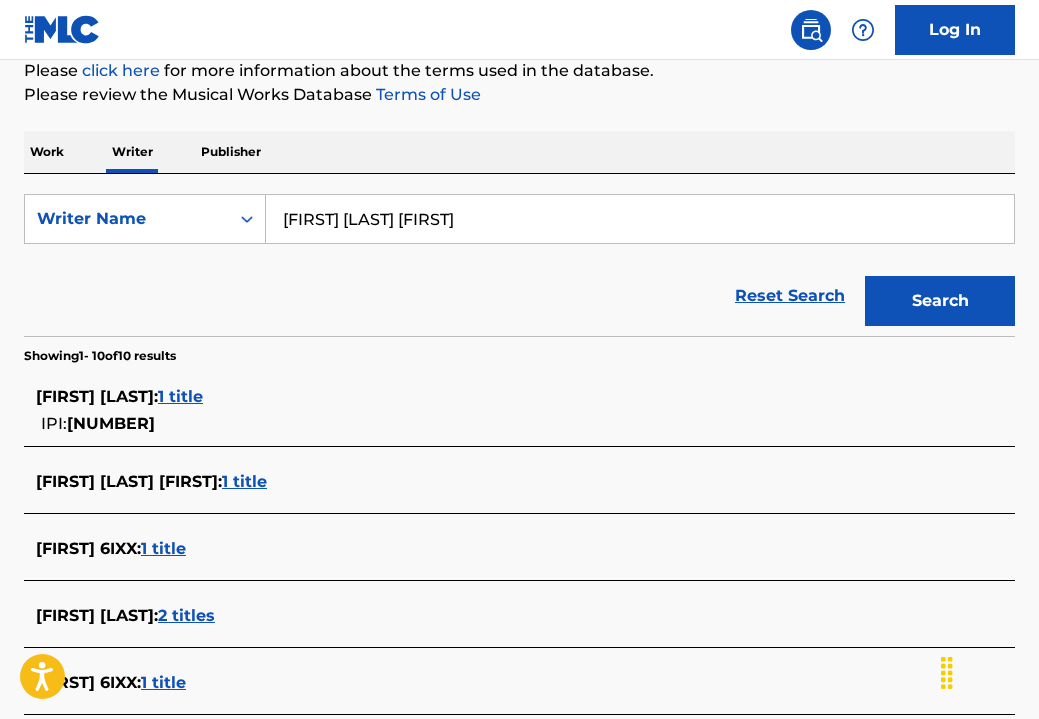 click on "Search" at bounding box center [940, 301] 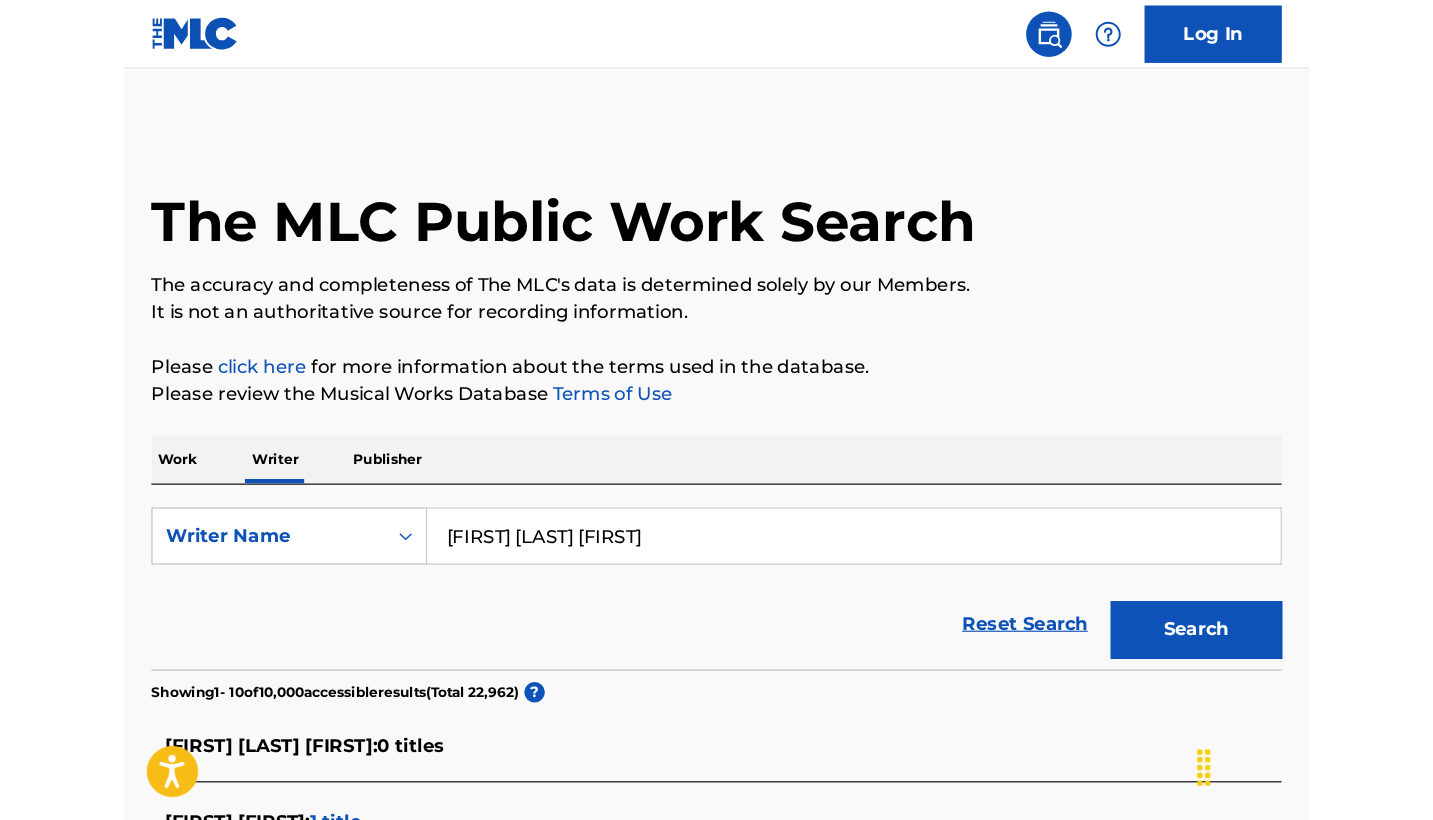 scroll, scrollTop: 0, scrollLeft: 0, axis: both 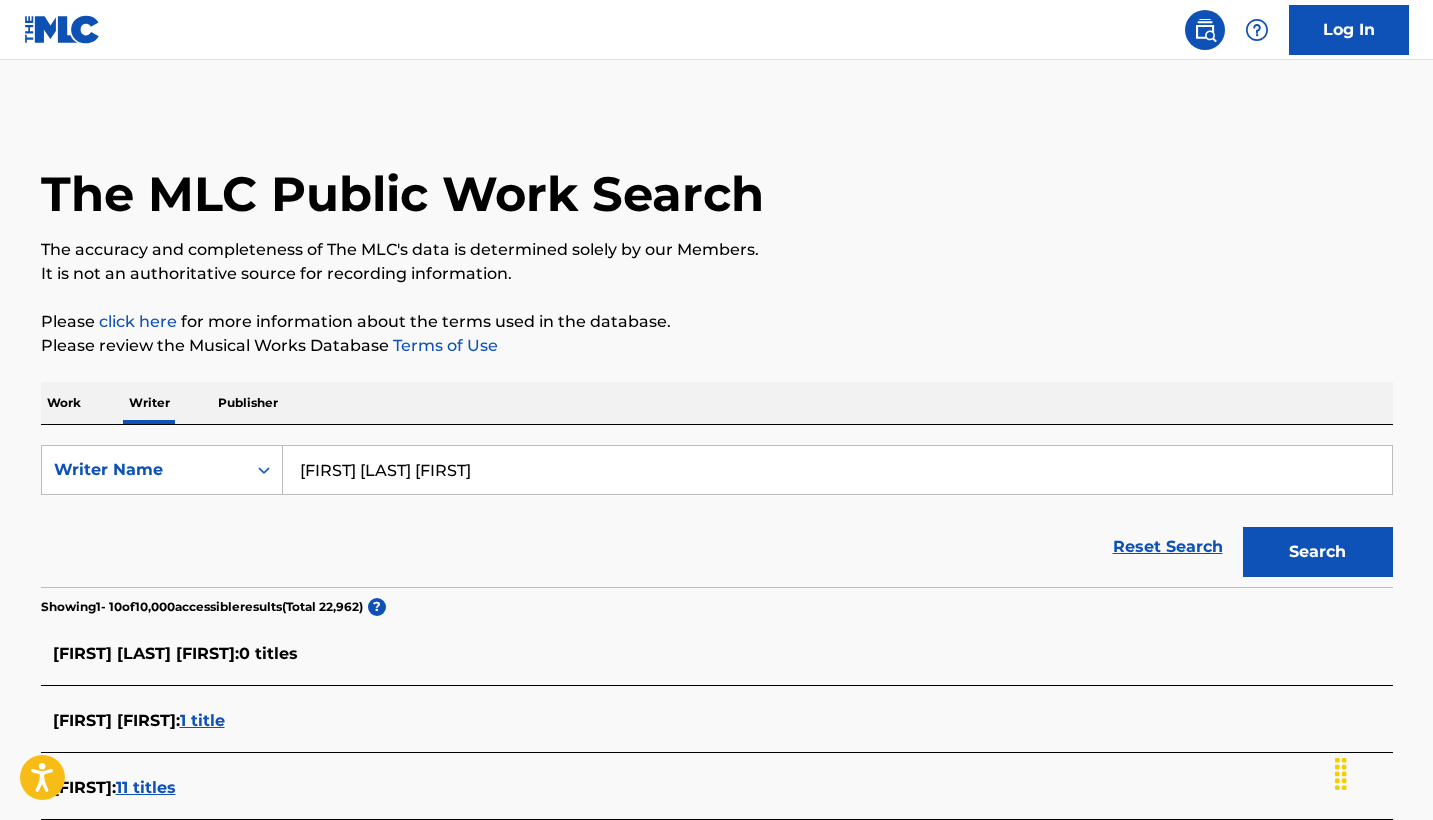 click on "Work" at bounding box center [64, 403] 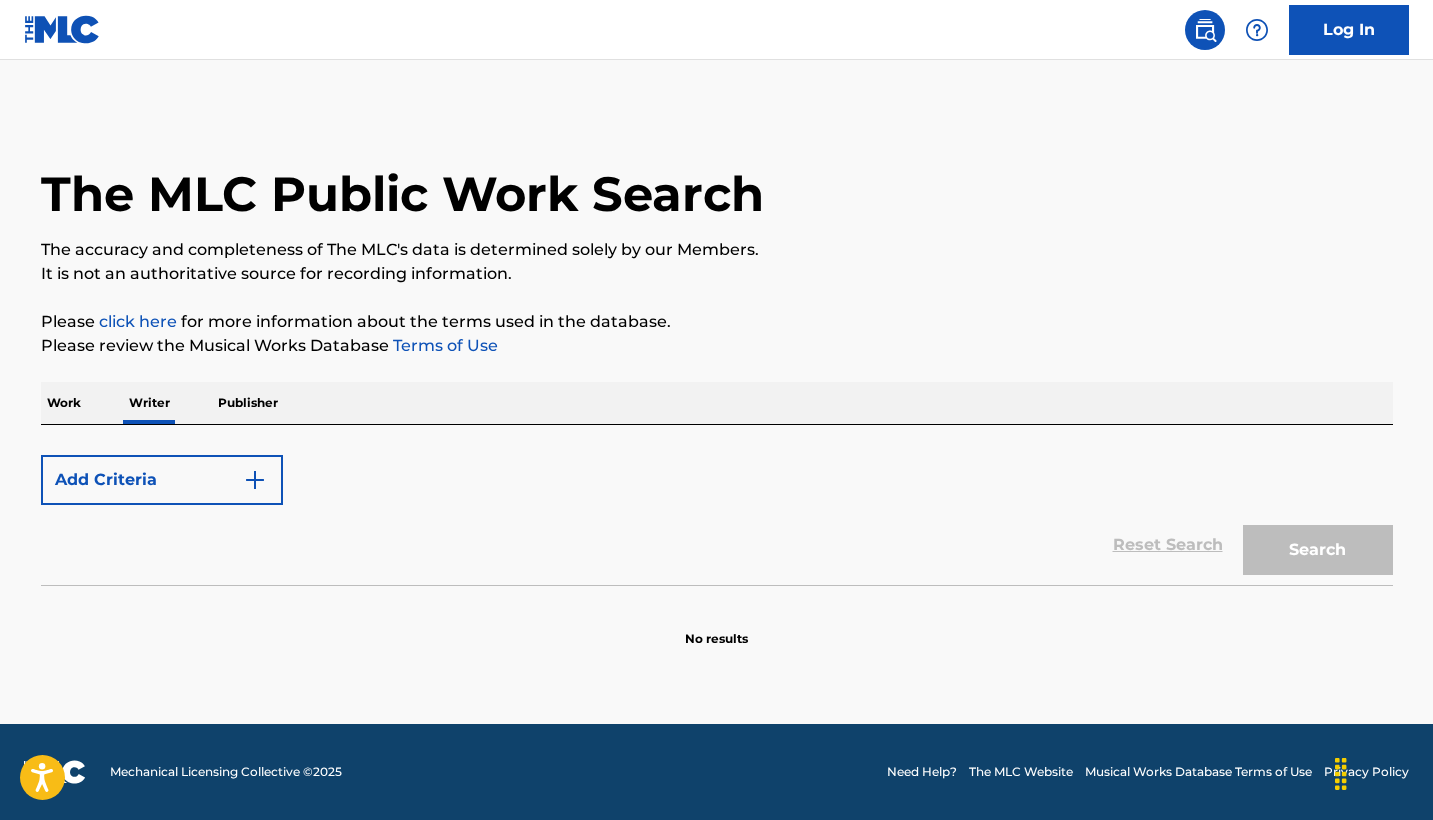 click on "Work" at bounding box center (64, 403) 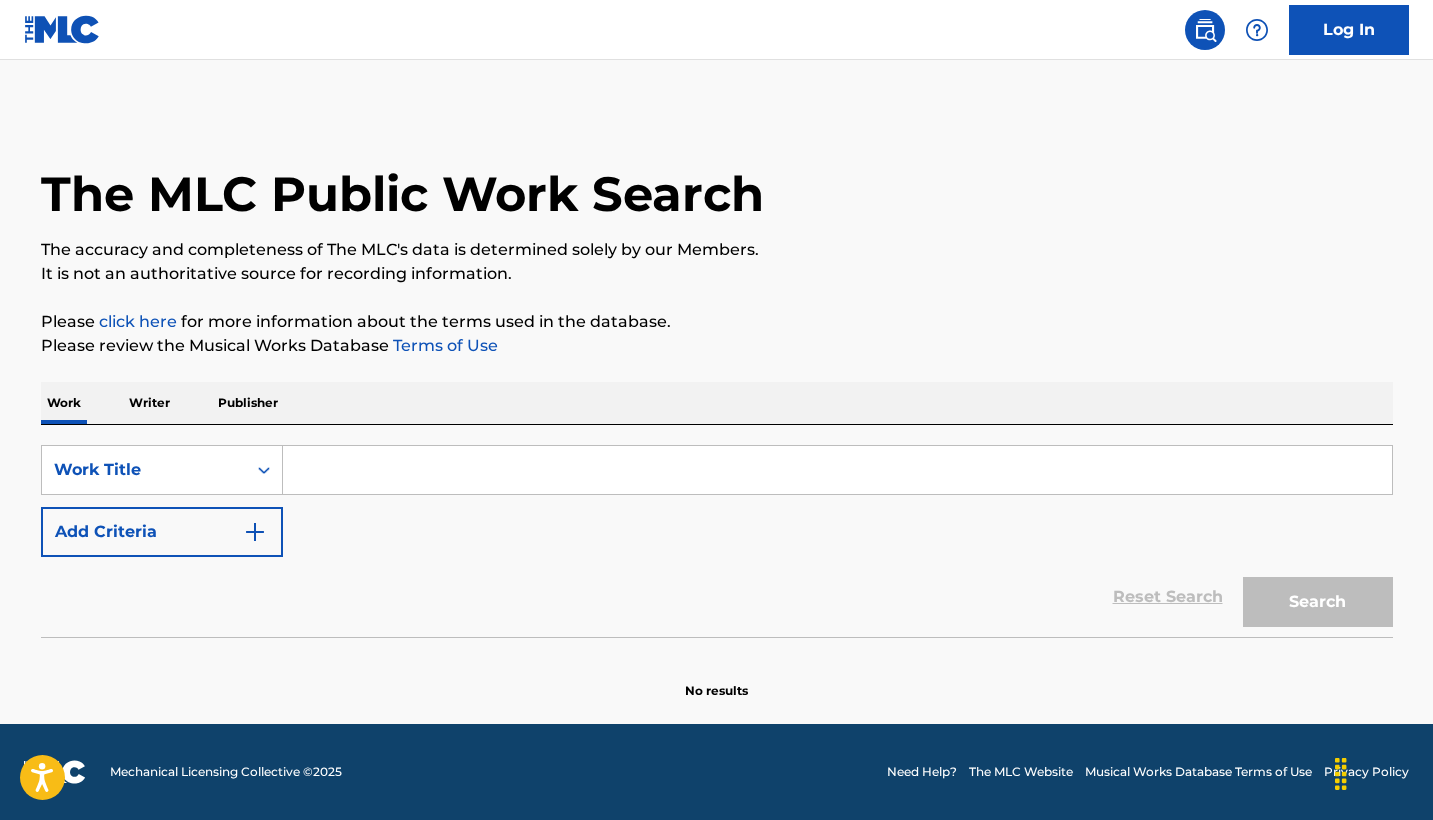 click at bounding box center (837, 470) 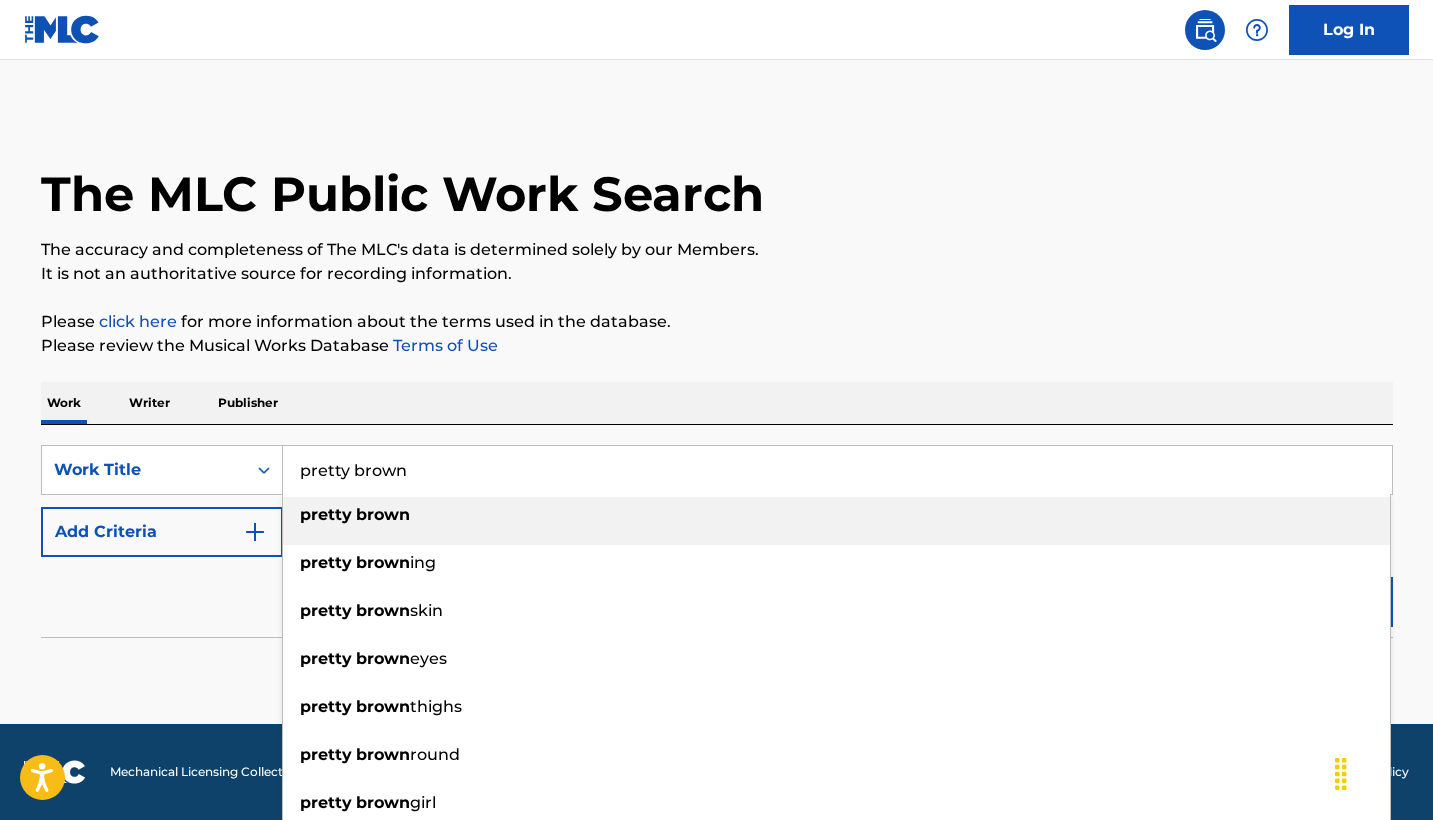 click on "Work Writer Publisher" at bounding box center [717, 403] 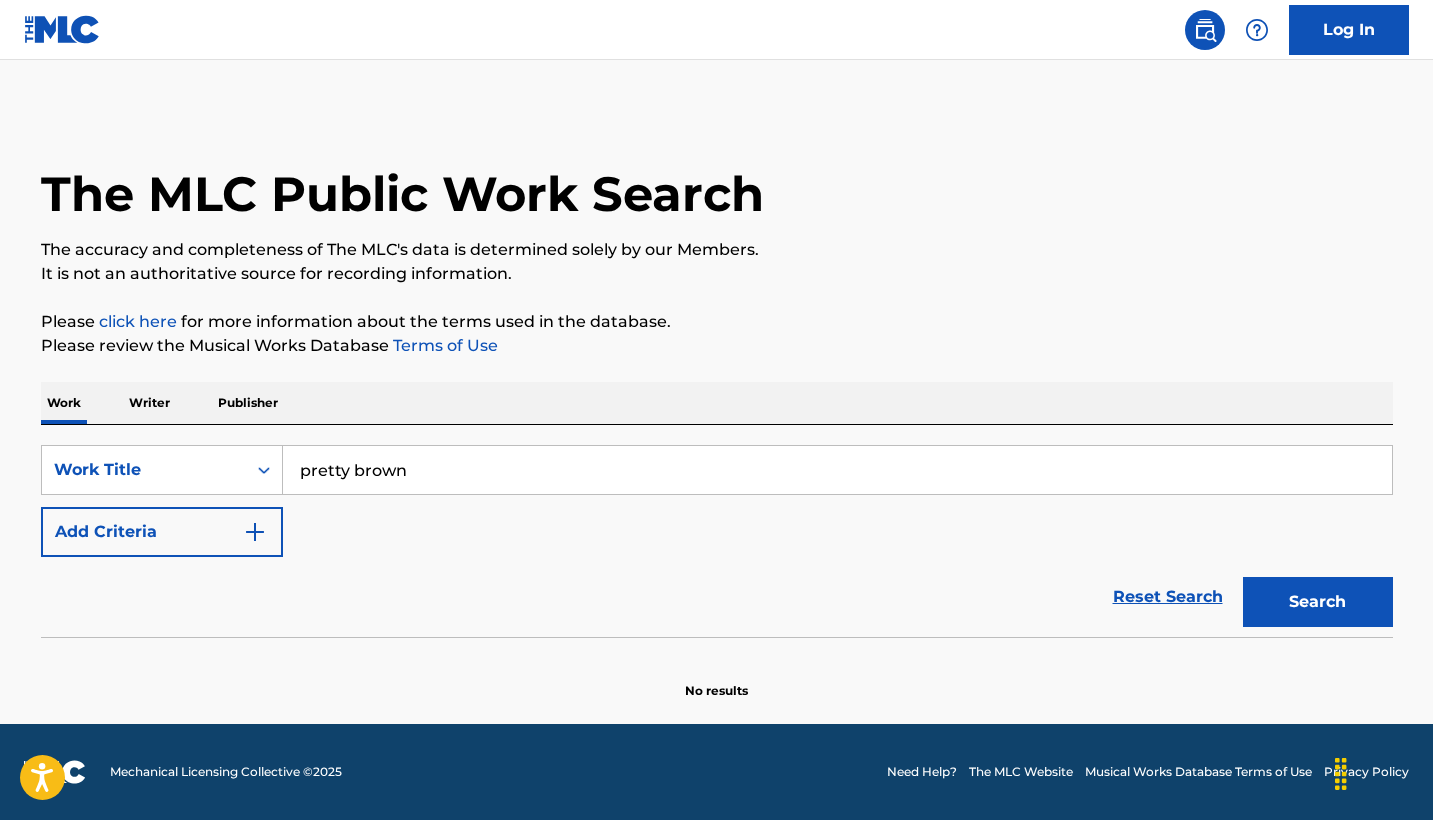 click on "Search" at bounding box center (1318, 602) 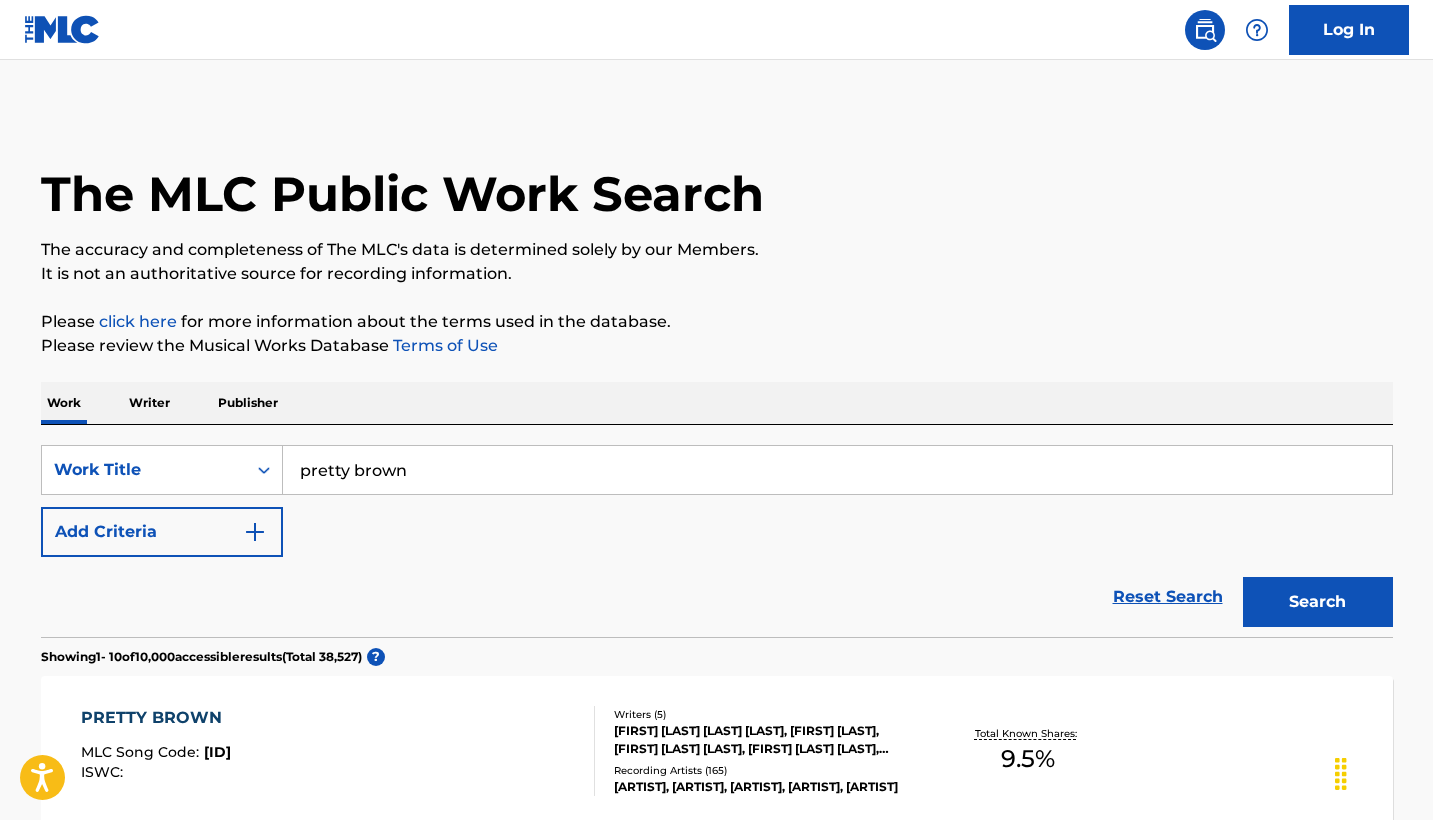 scroll, scrollTop: -2, scrollLeft: 0, axis: vertical 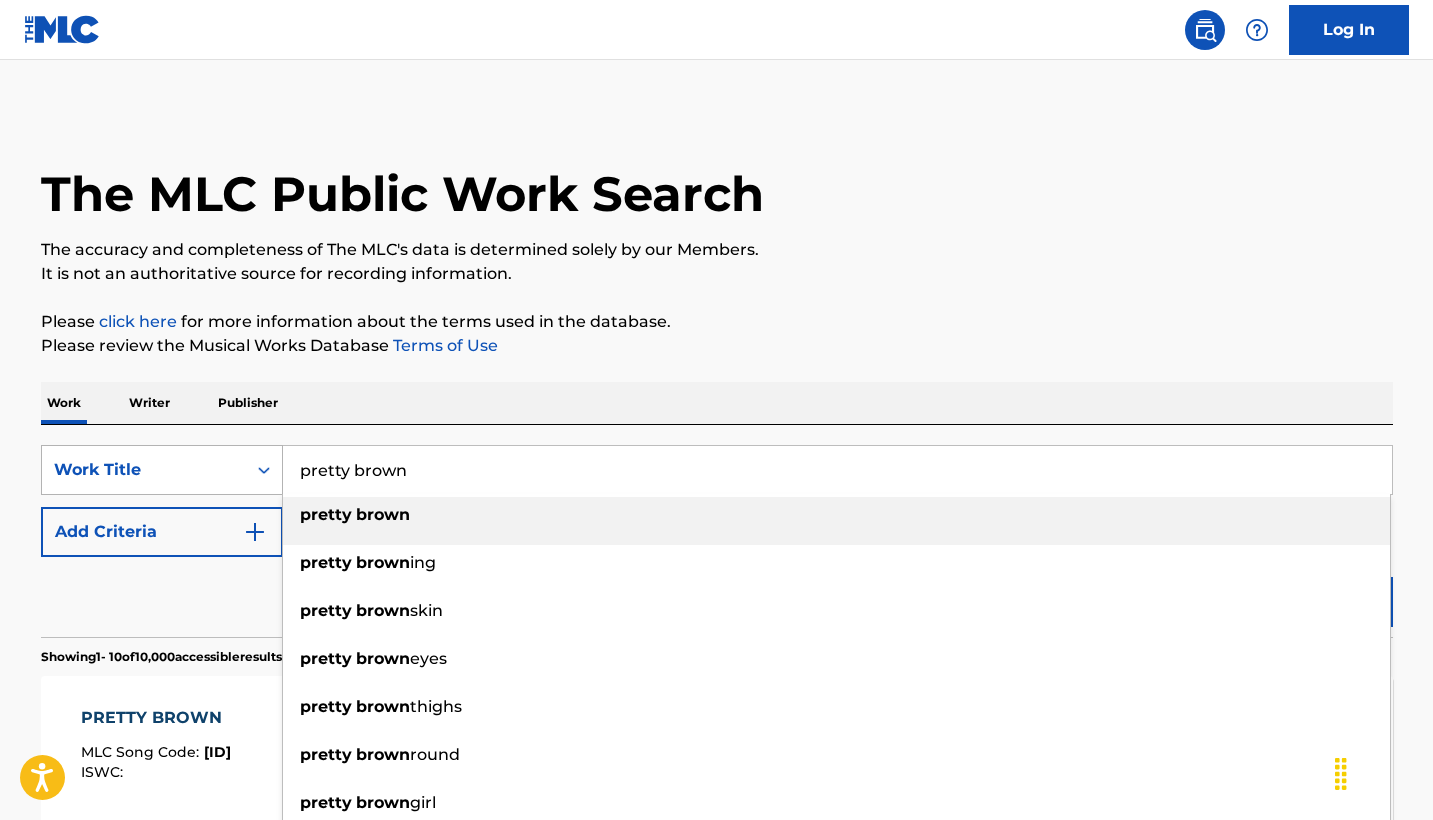 drag, startPoint x: 460, startPoint y: 469, endPoint x: 43, endPoint y: 481, distance: 417.17264 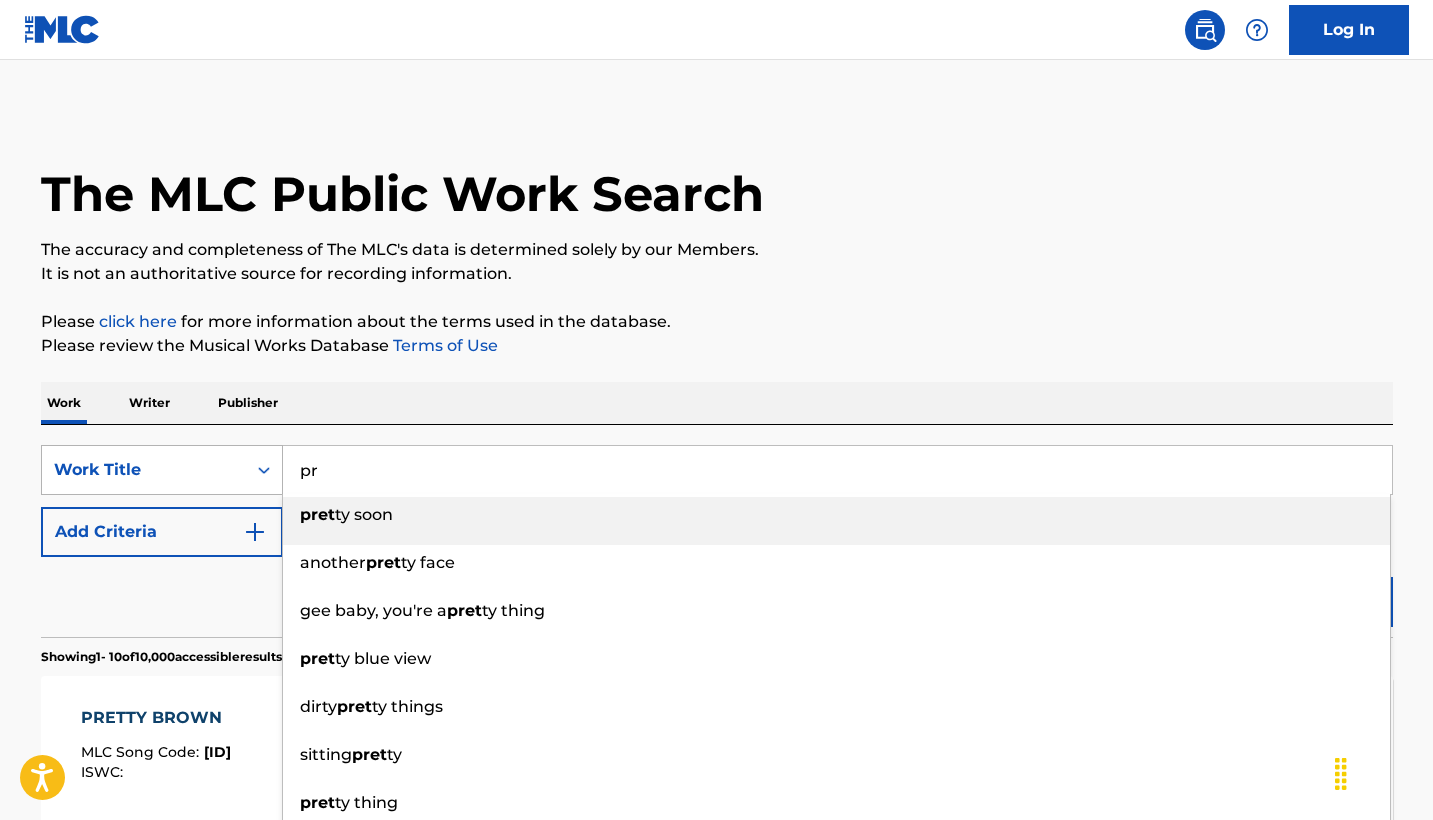 type on "p" 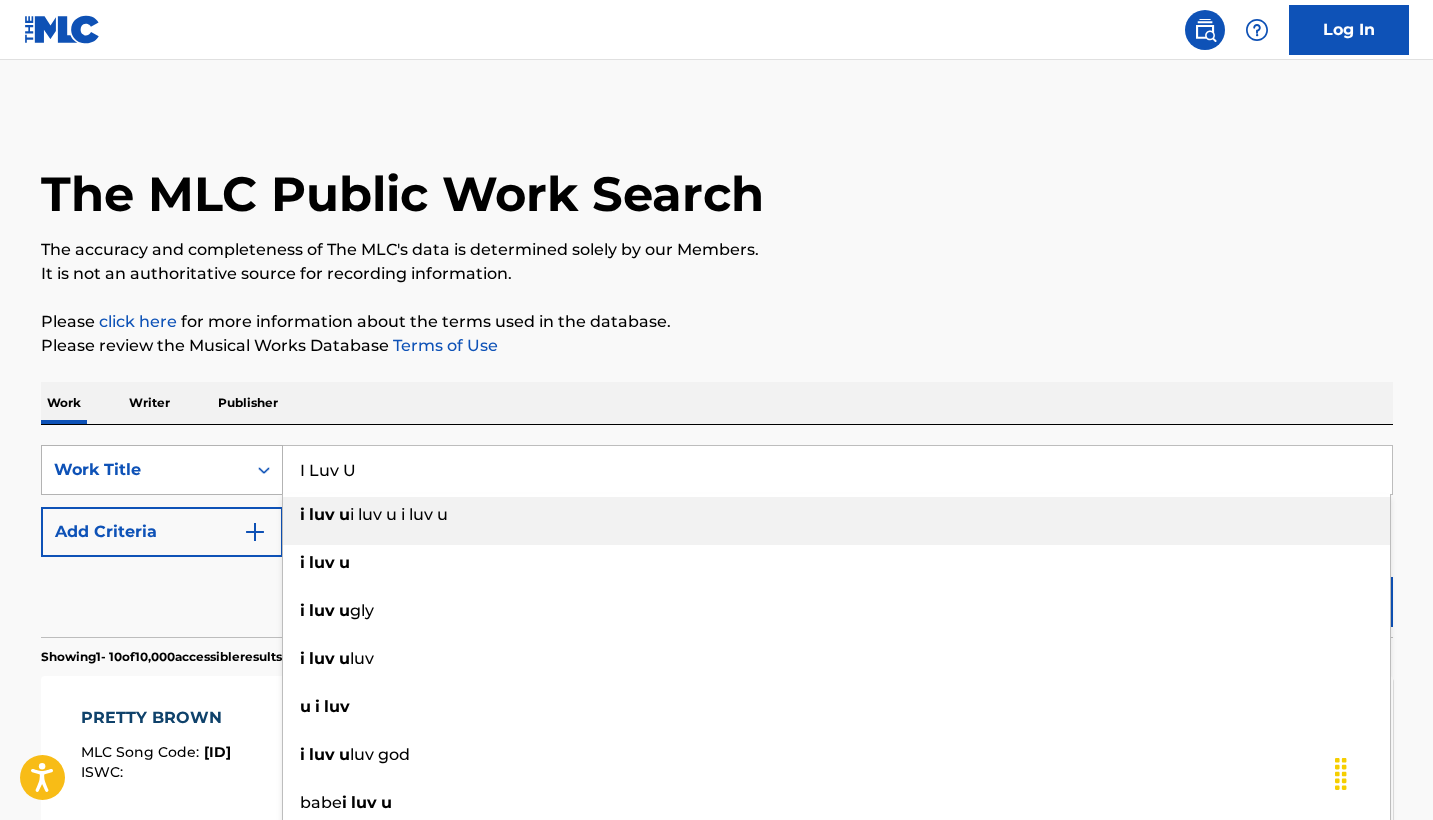 type on "i luv u i luv u i luv u" 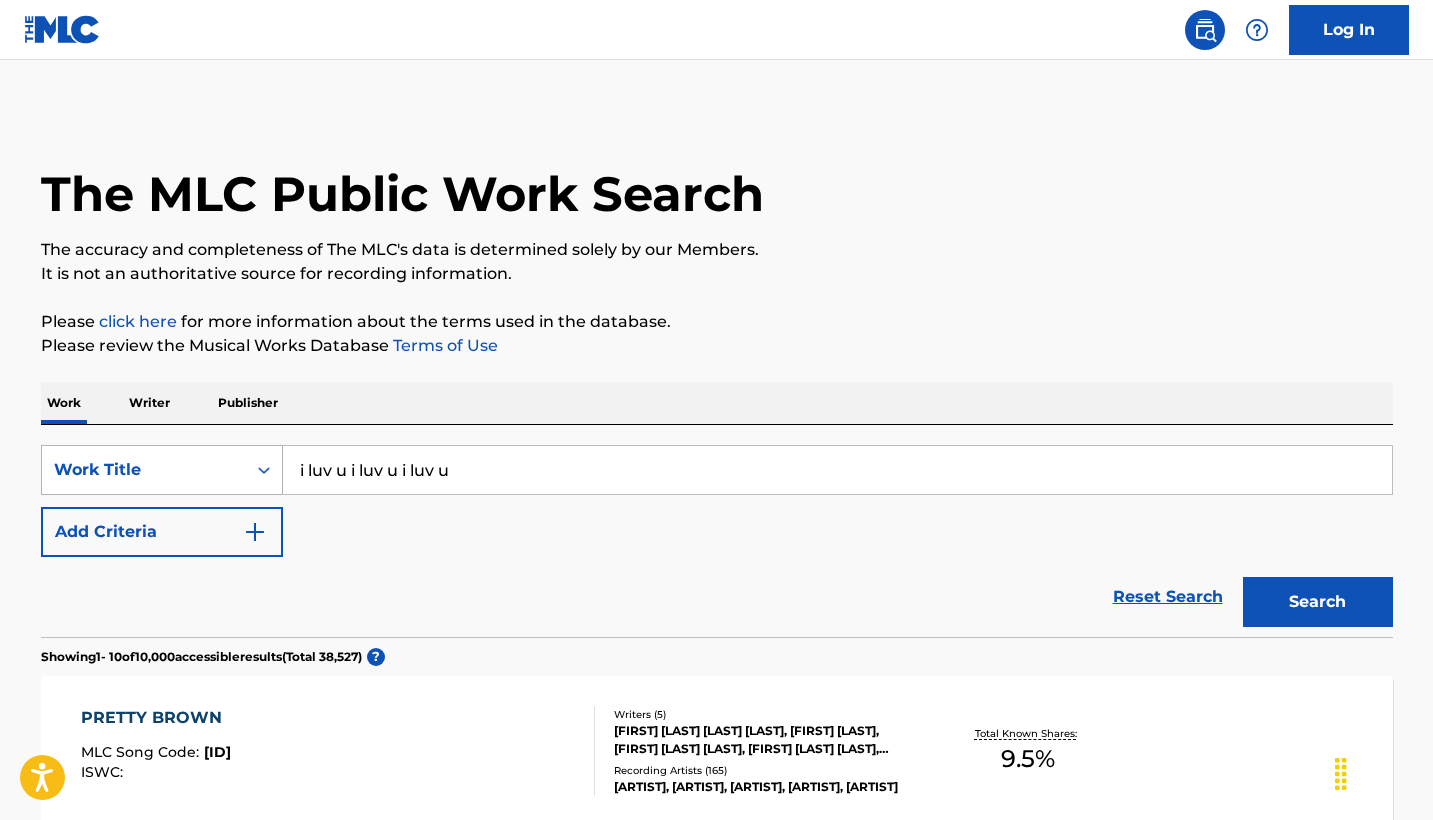 drag, startPoint x: 486, startPoint y: 476, endPoint x: 246, endPoint y: 462, distance: 240.40799 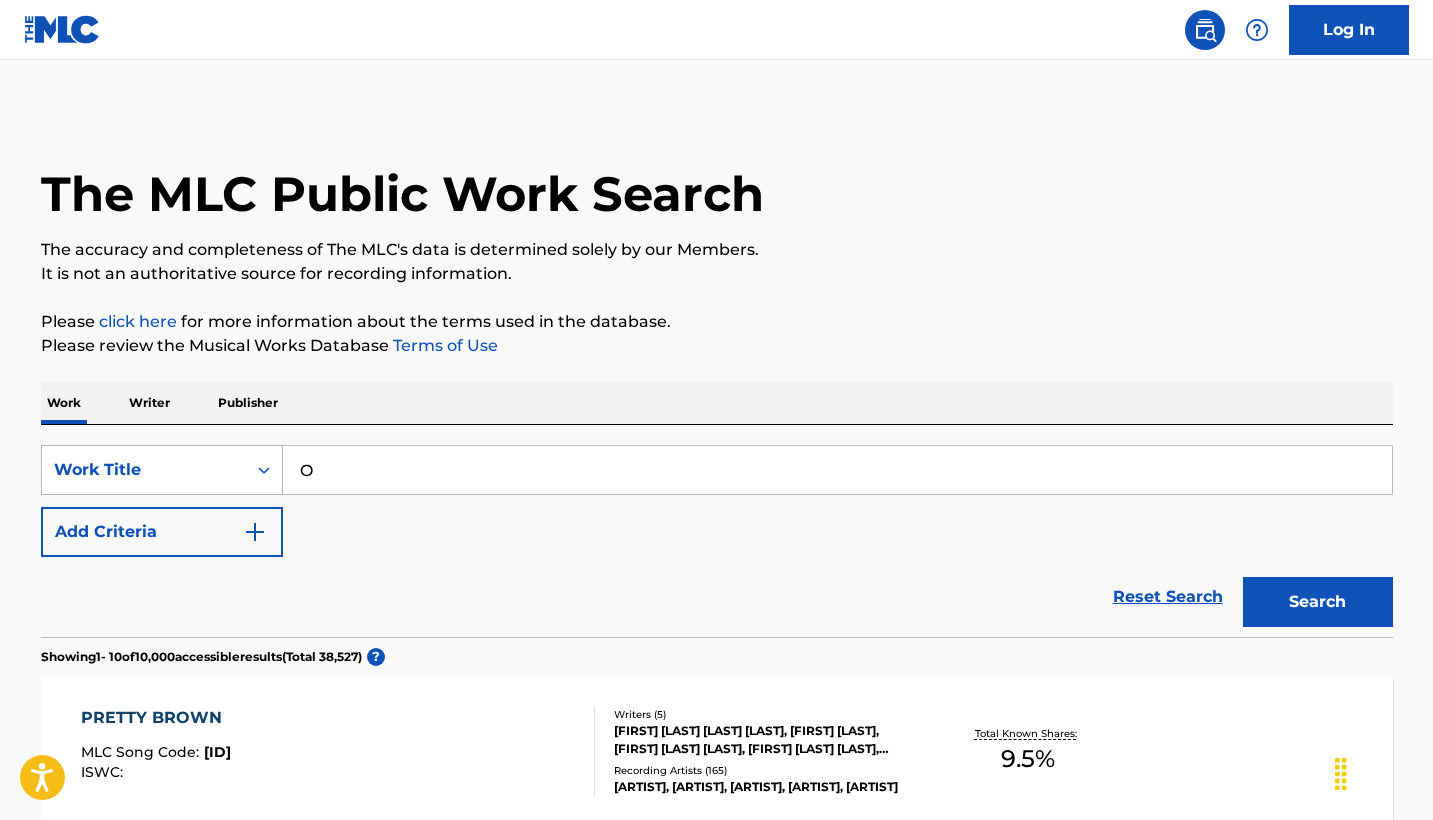 type on "O" 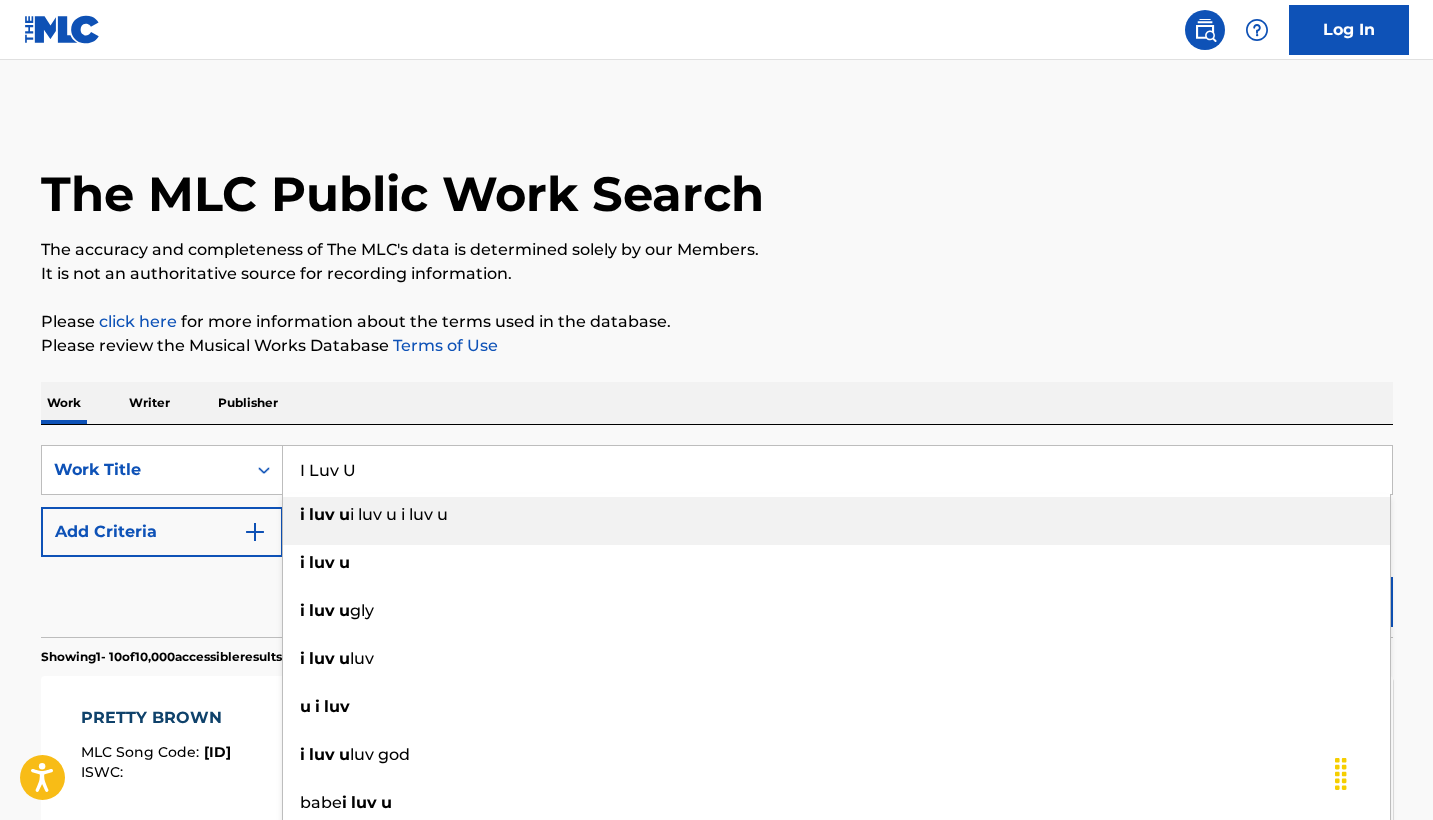 type on "I Luv U" 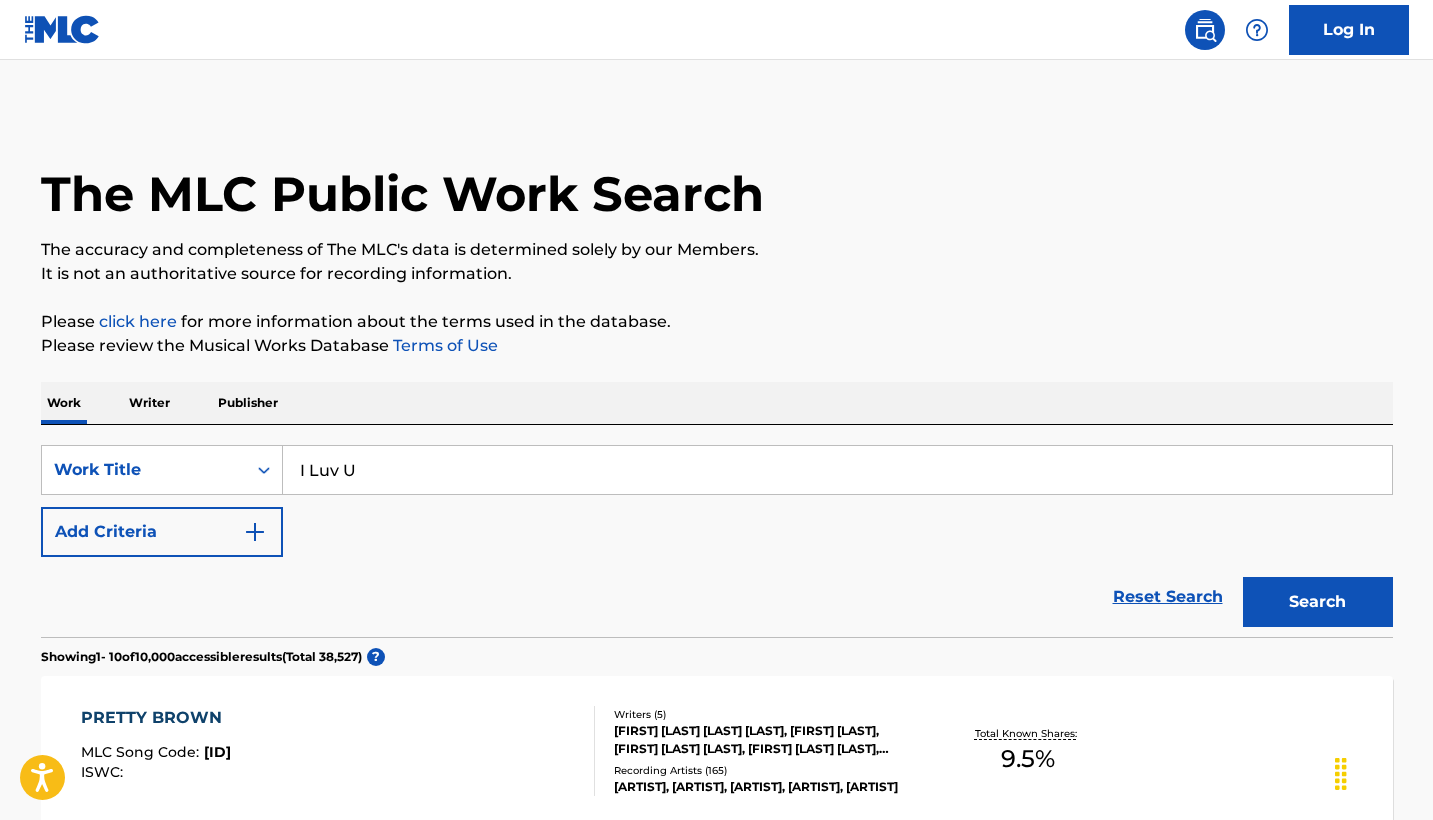 click on "Search" at bounding box center (1318, 602) 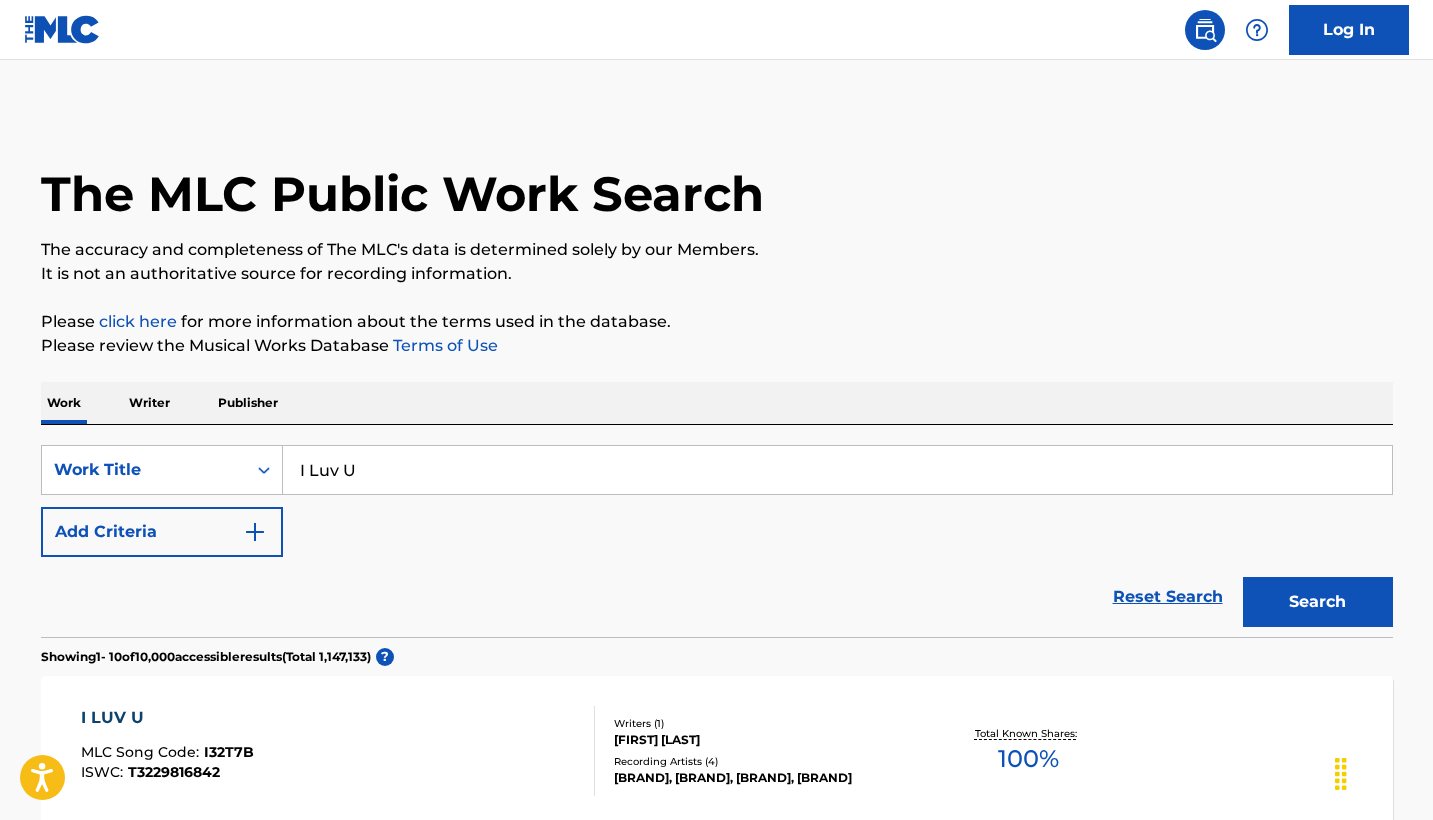 scroll, scrollTop: 0, scrollLeft: 0, axis: both 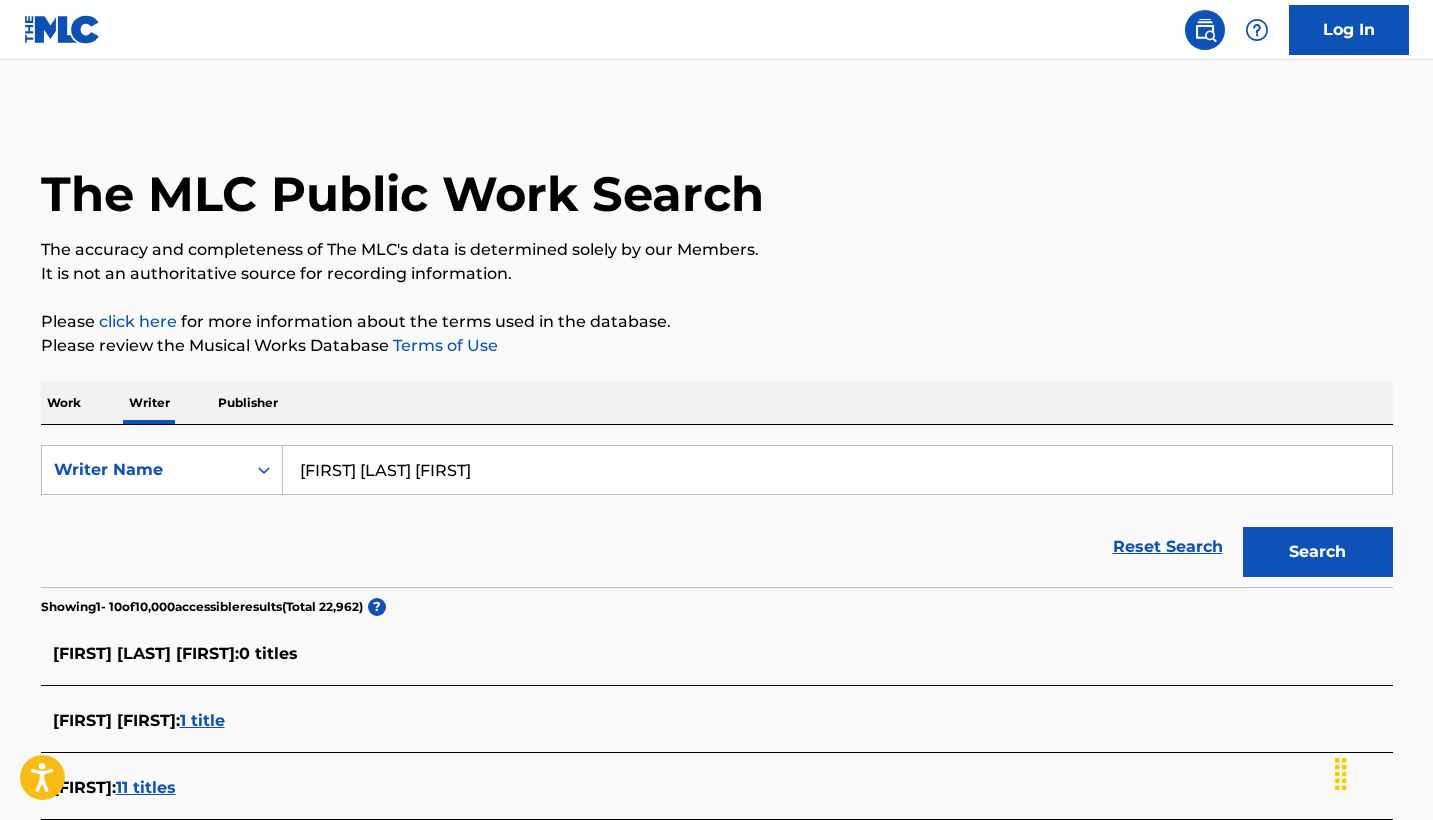 drag, startPoint x: 527, startPoint y: 485, endPoint x: 186, endPoint y: 436, distance: 344.50253 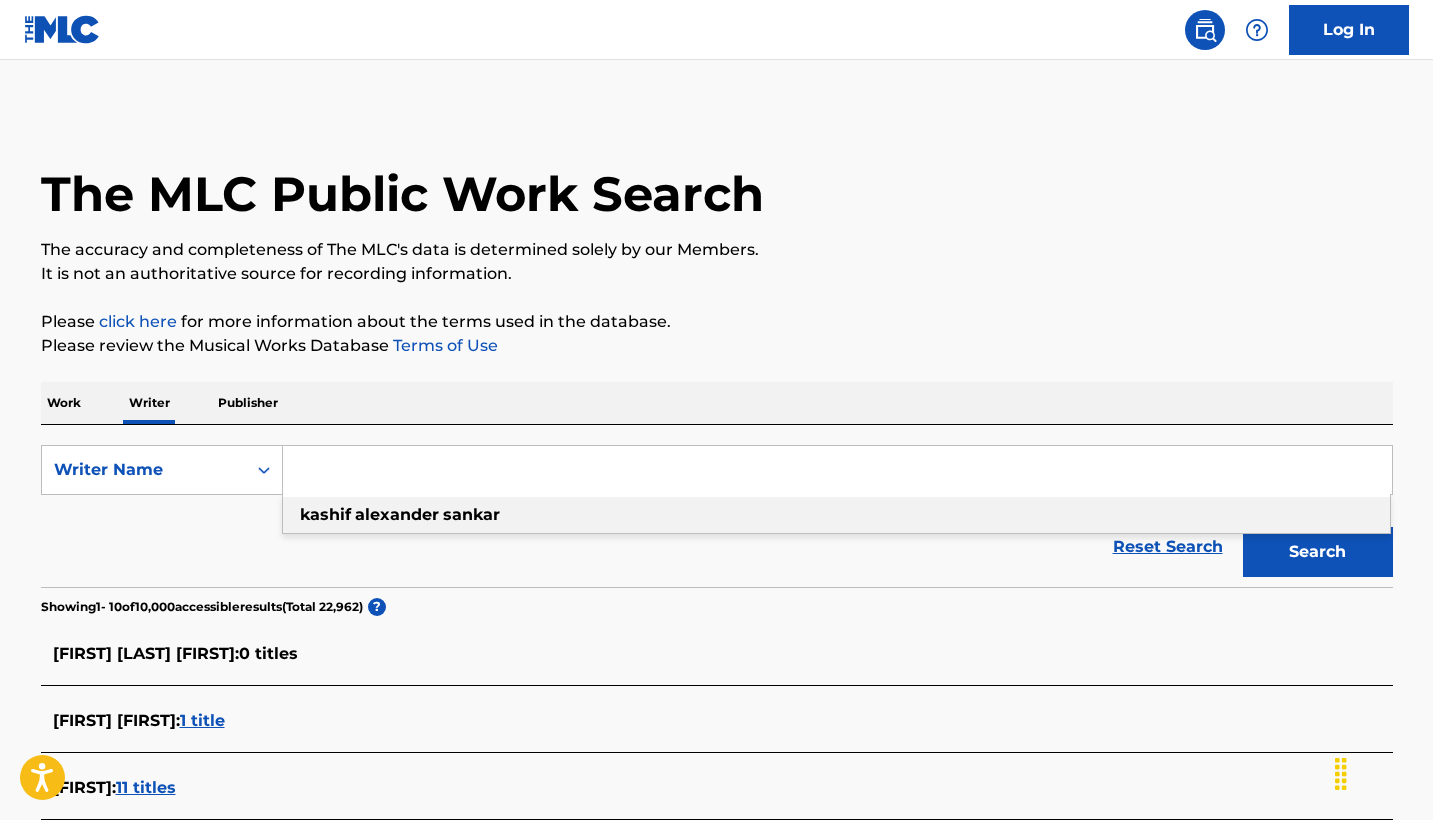 paste on "[FIRST] [LAST] [LAST]" 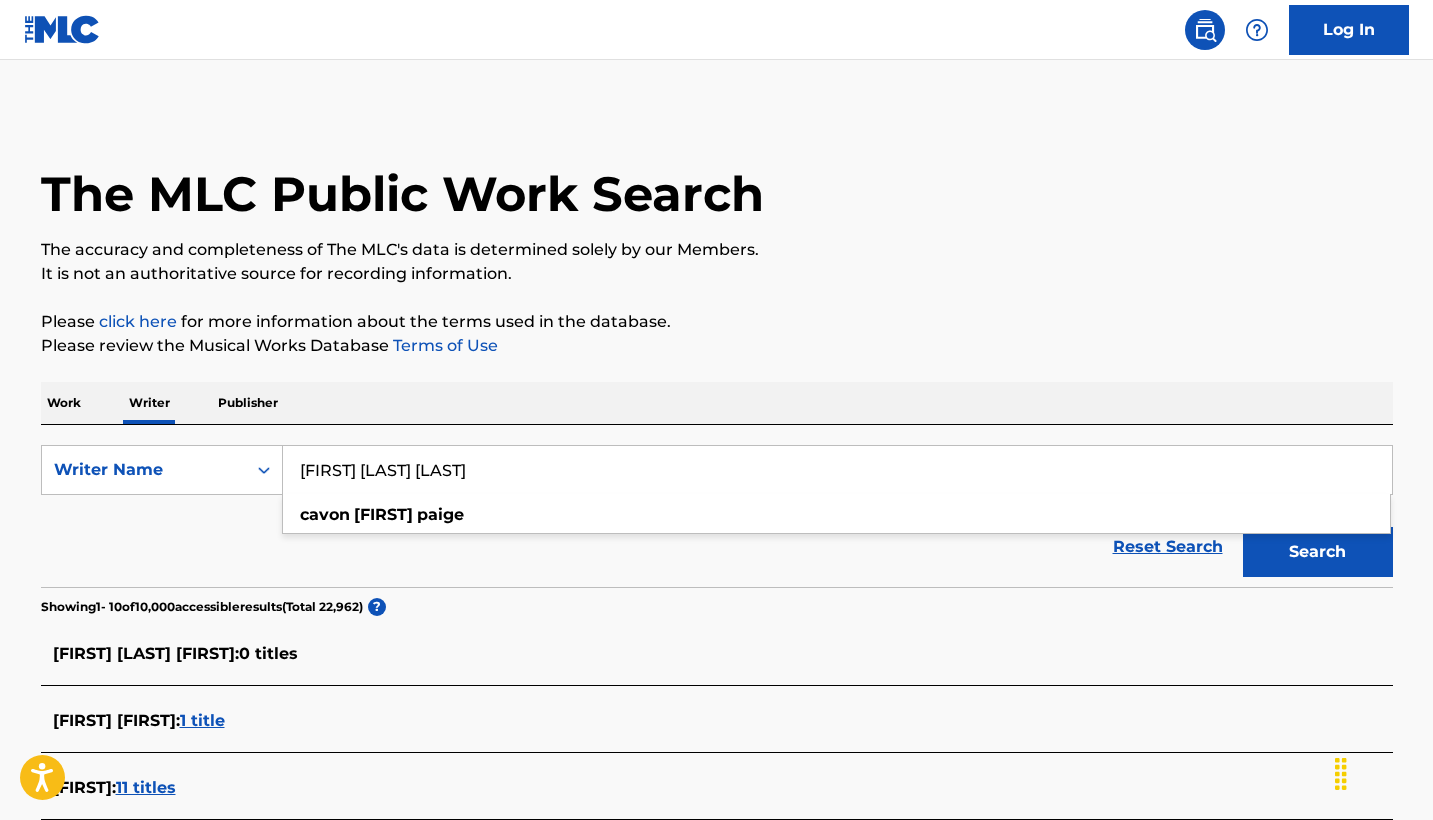type on "[FIRST] [LAST] [LAST]" 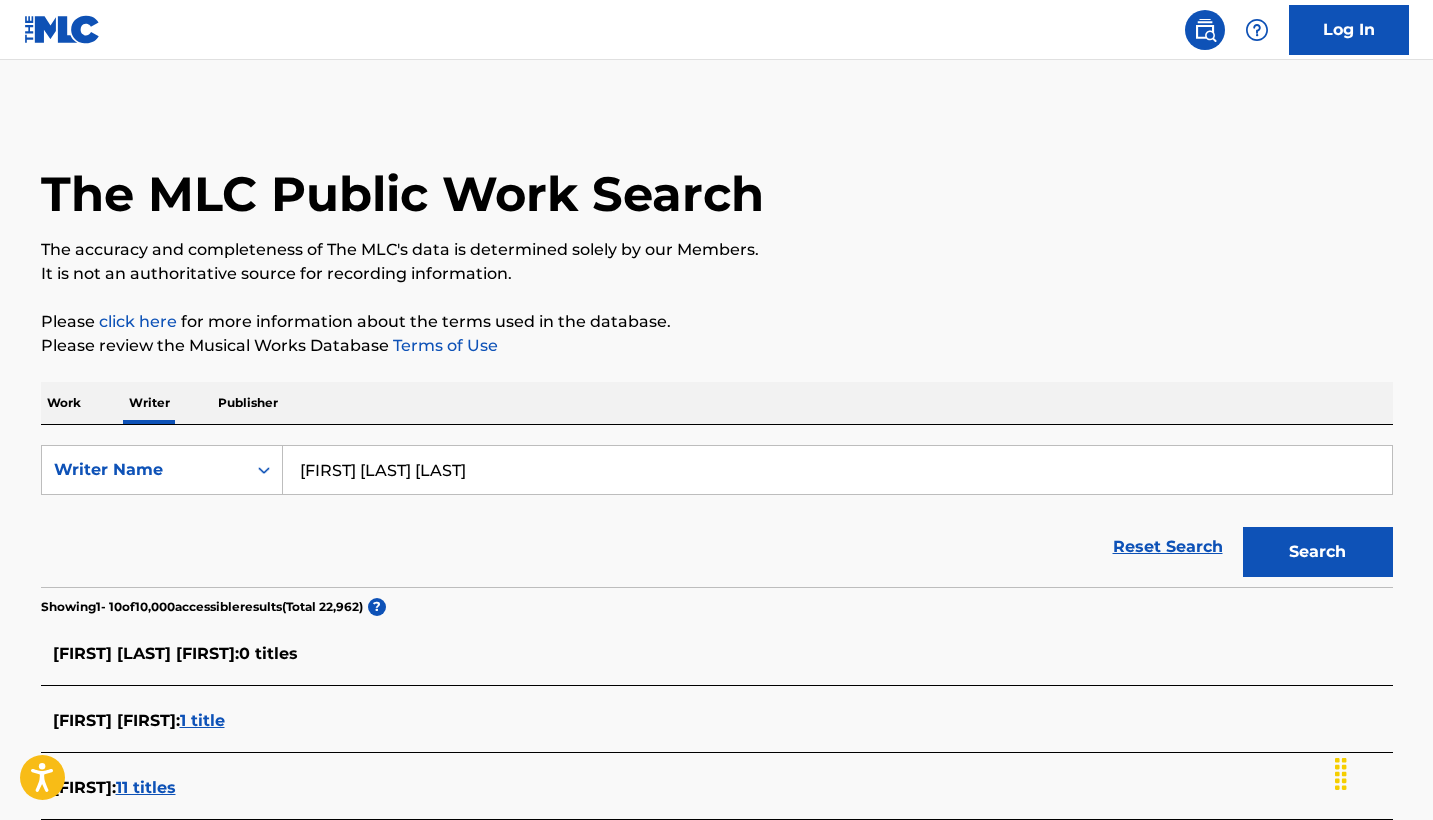 click on "Search" at bounding box center (1318, 552) 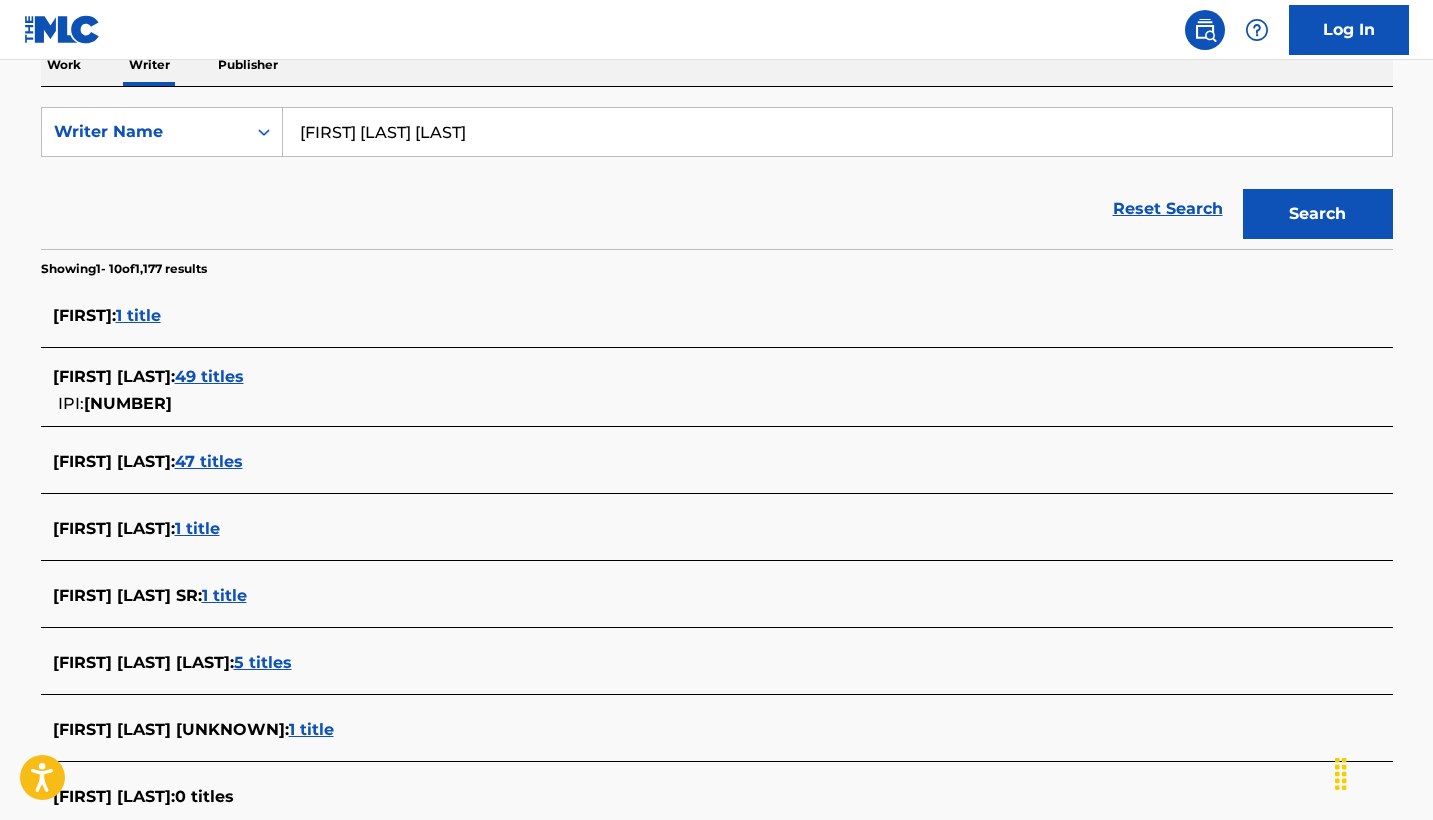 scroll, scrollTop: 330, scrollLeft: 0, axis: vertical 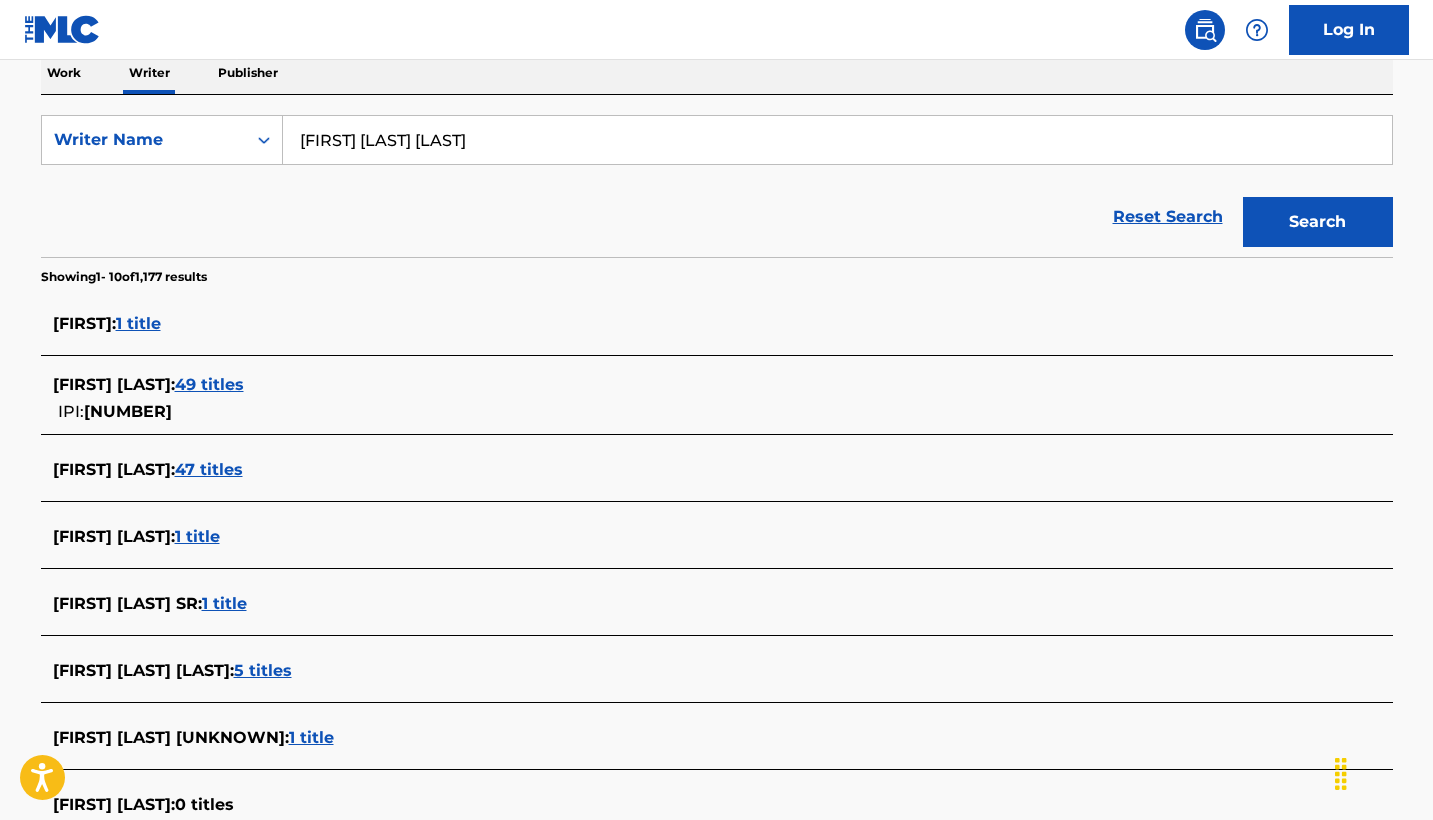 click on "47 titles" at bounding box center [209, 469] 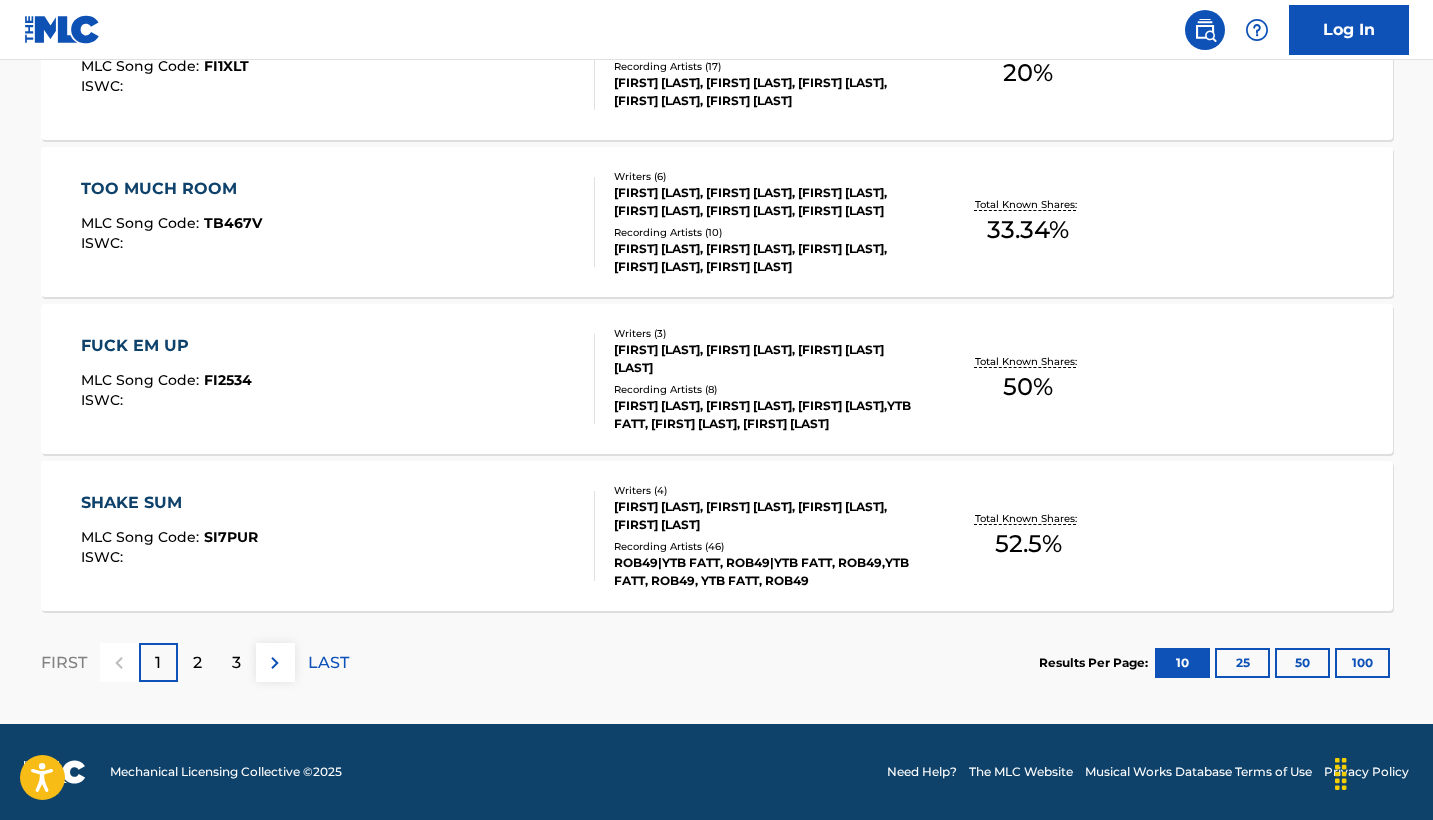 scroll, scrollTop: 1628, scrollLeft: 0, axis: vertical 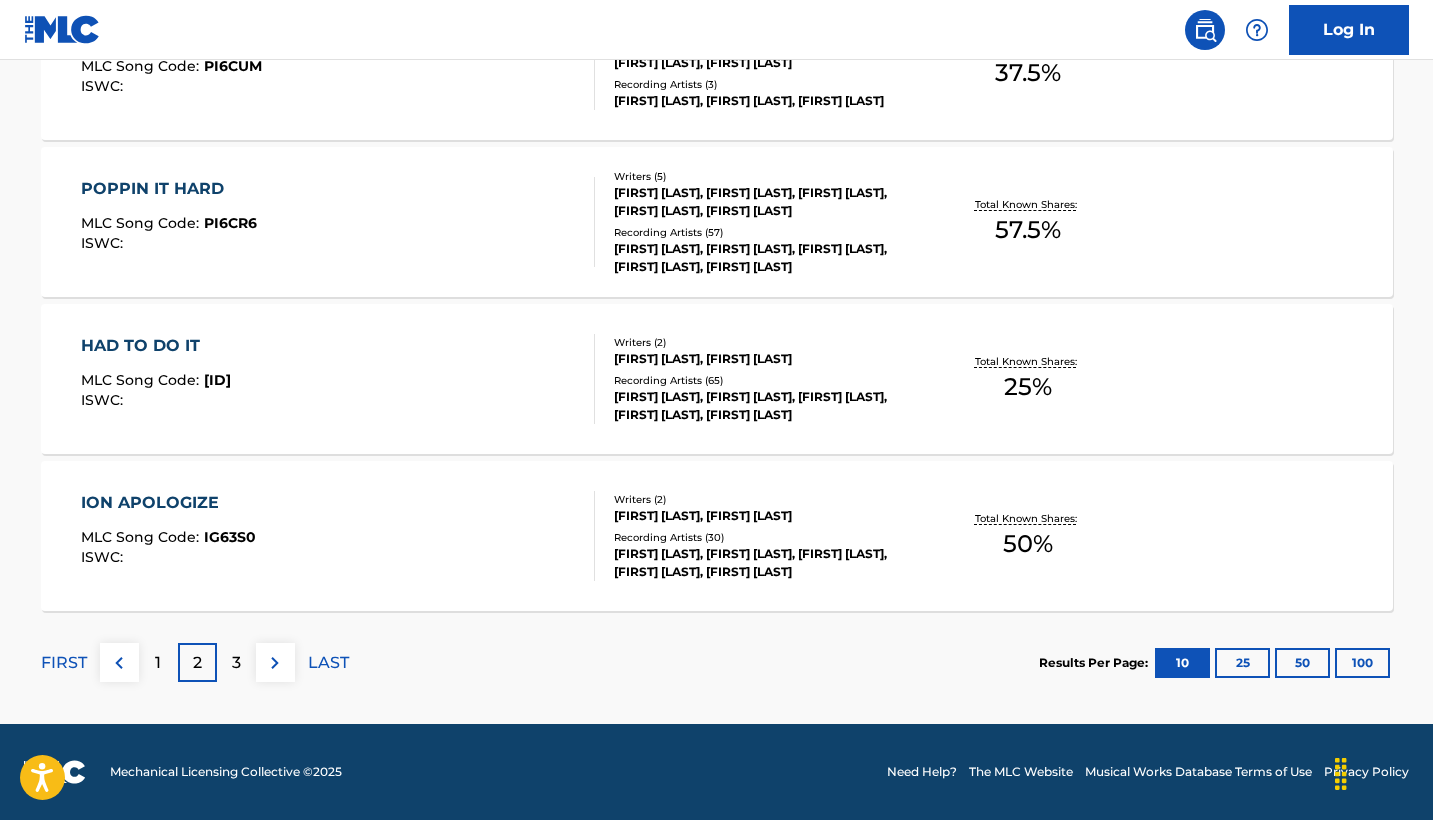 click on "3" at bounding box center [236, 662] 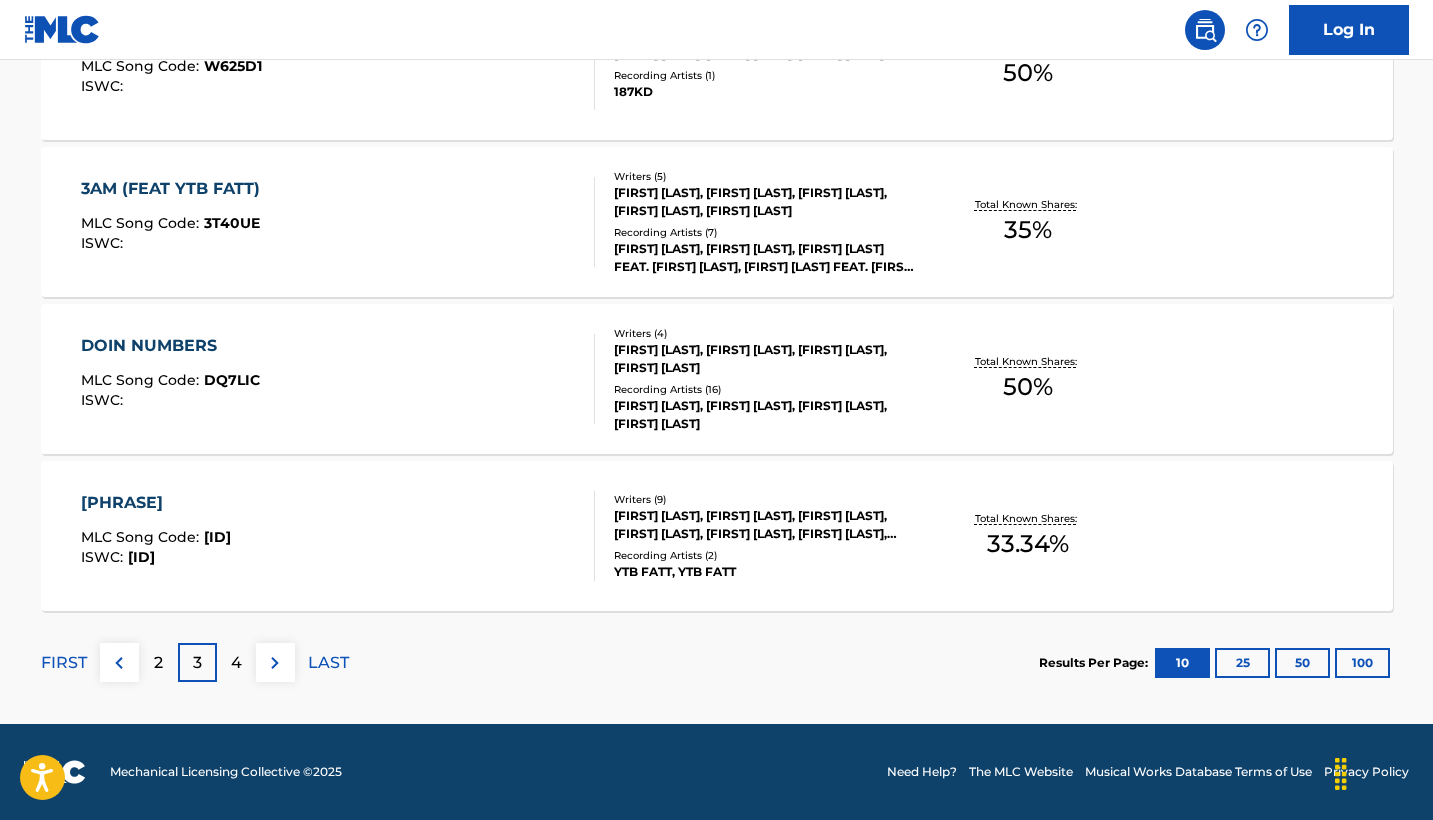 scroll, scrollTop: 1628, scrollLeft: 0, axis: vertical 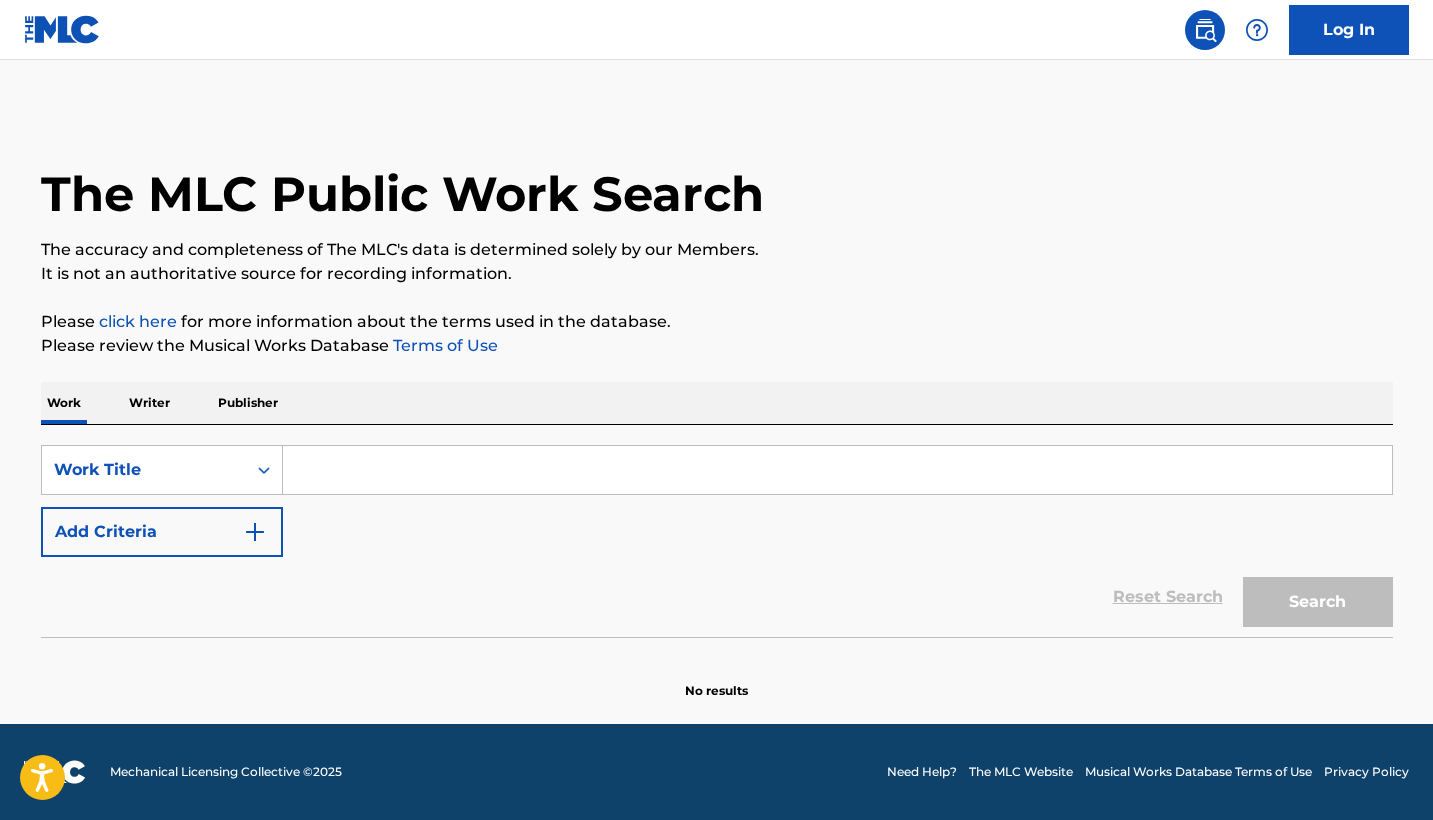 drag, startPoint x: 526, startPoint y: 425, endPoint x: 519, endPoint y: 450, distance: 25.96151 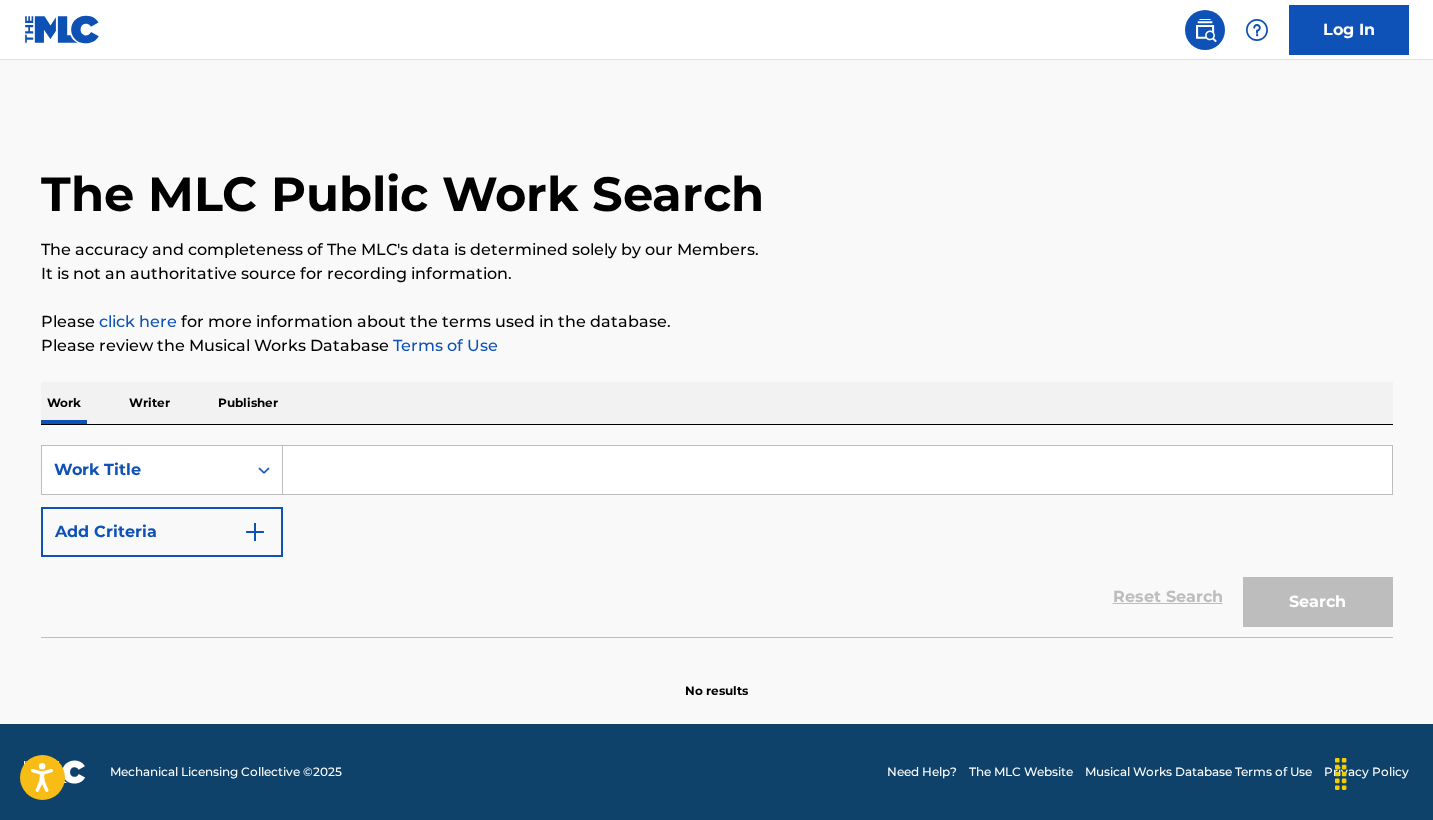 click on "Writer" at bounding box center [149, 403] 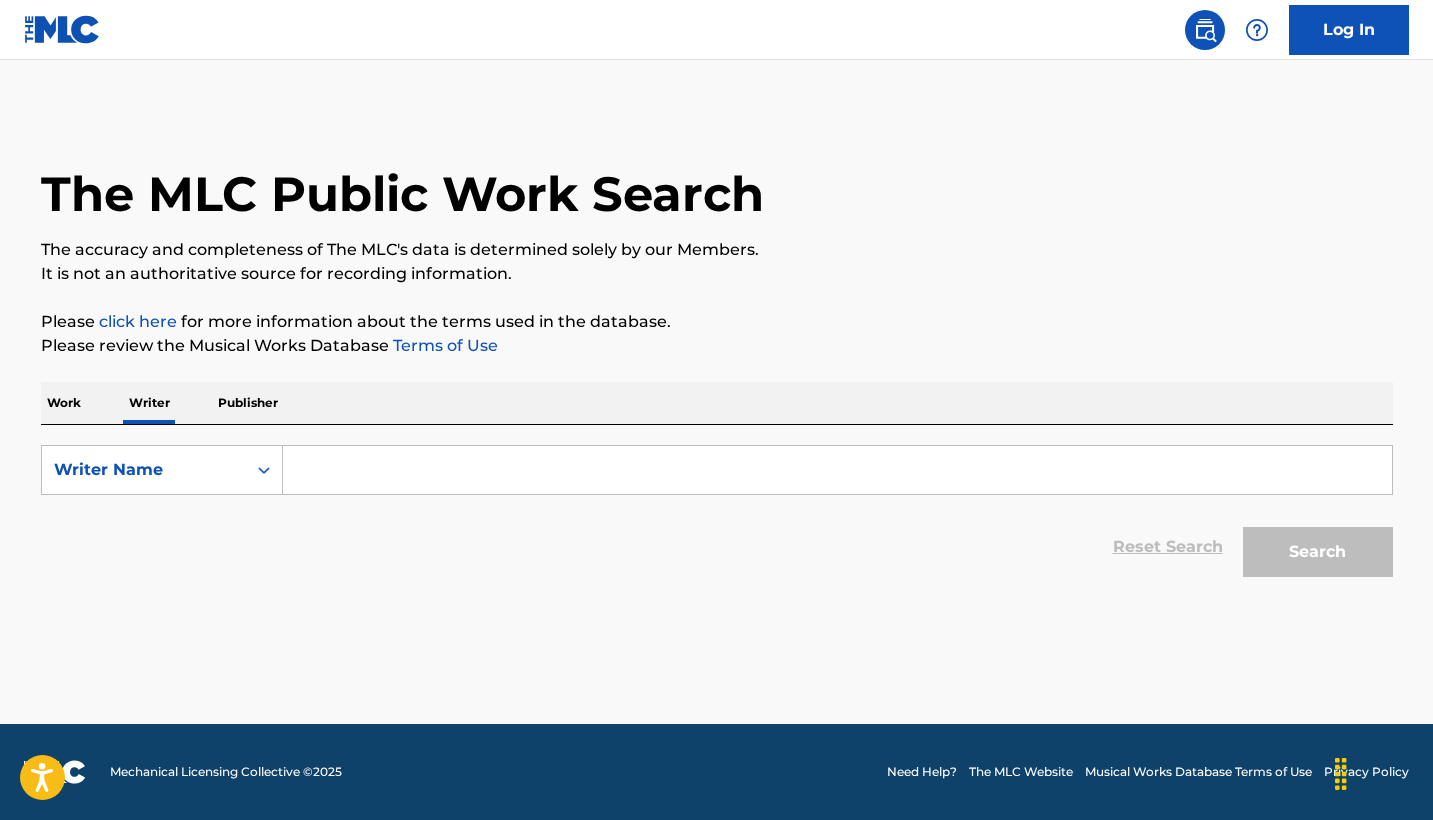 click on "SearchWithCriteria8248c6be-7f6a-4d92-9f59-9b8372780cc4 Writer Name Reset Search Search" at bounding box center (717, 516) 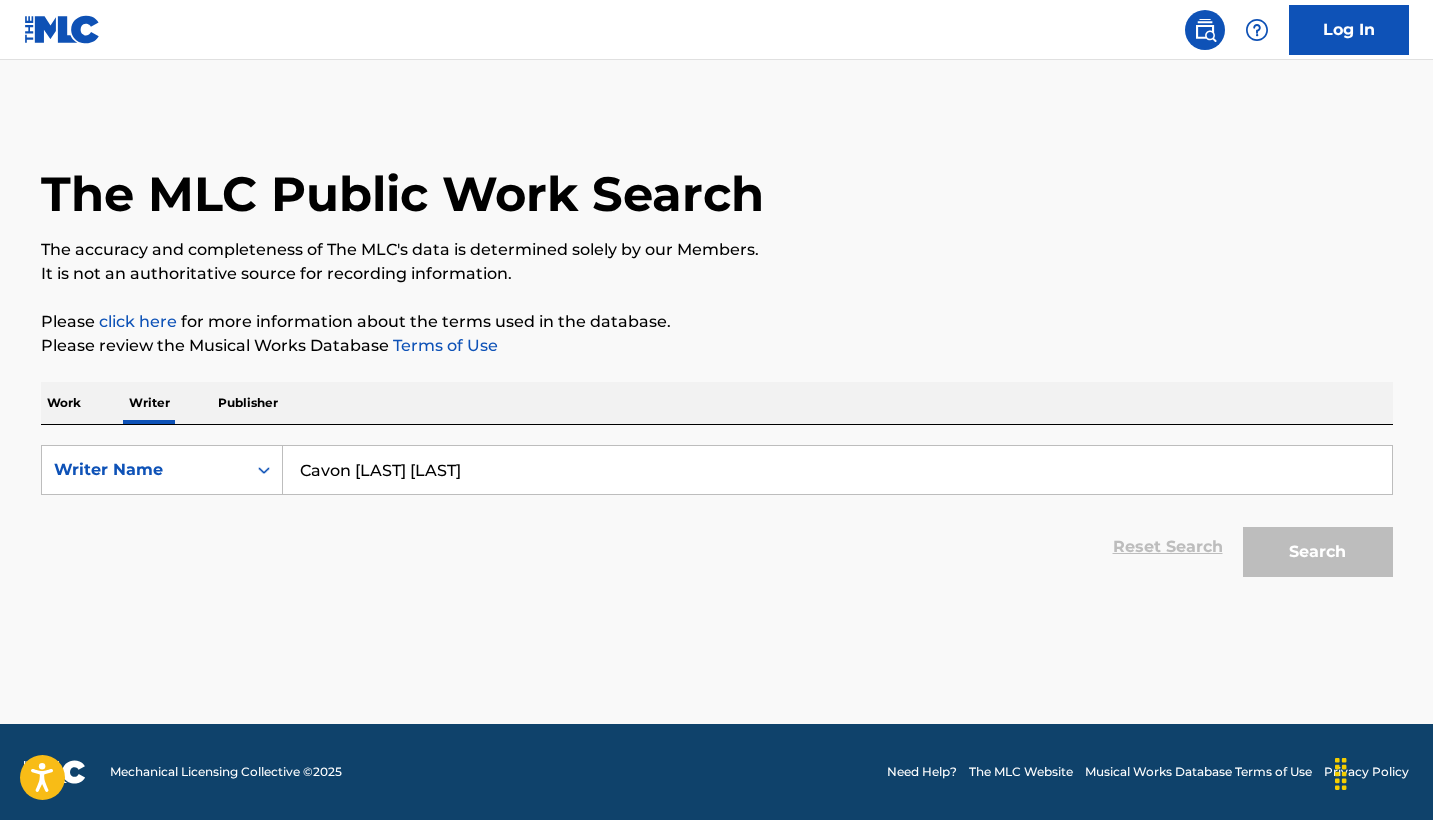 type on "Cavon [LAST] [LAST]" 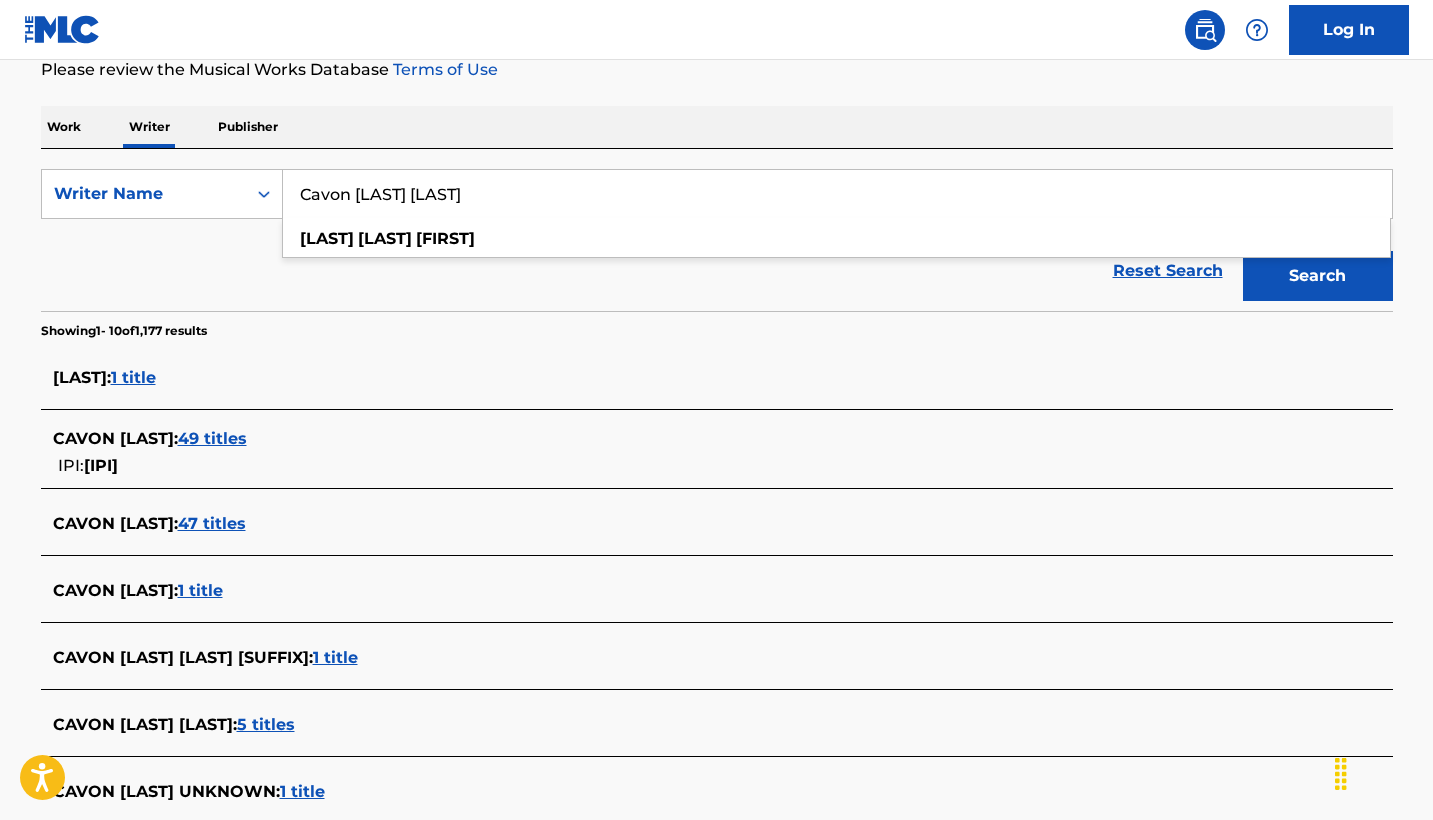 scroll, scrollTop: 318, scrollLeft: 0, axis: vertical 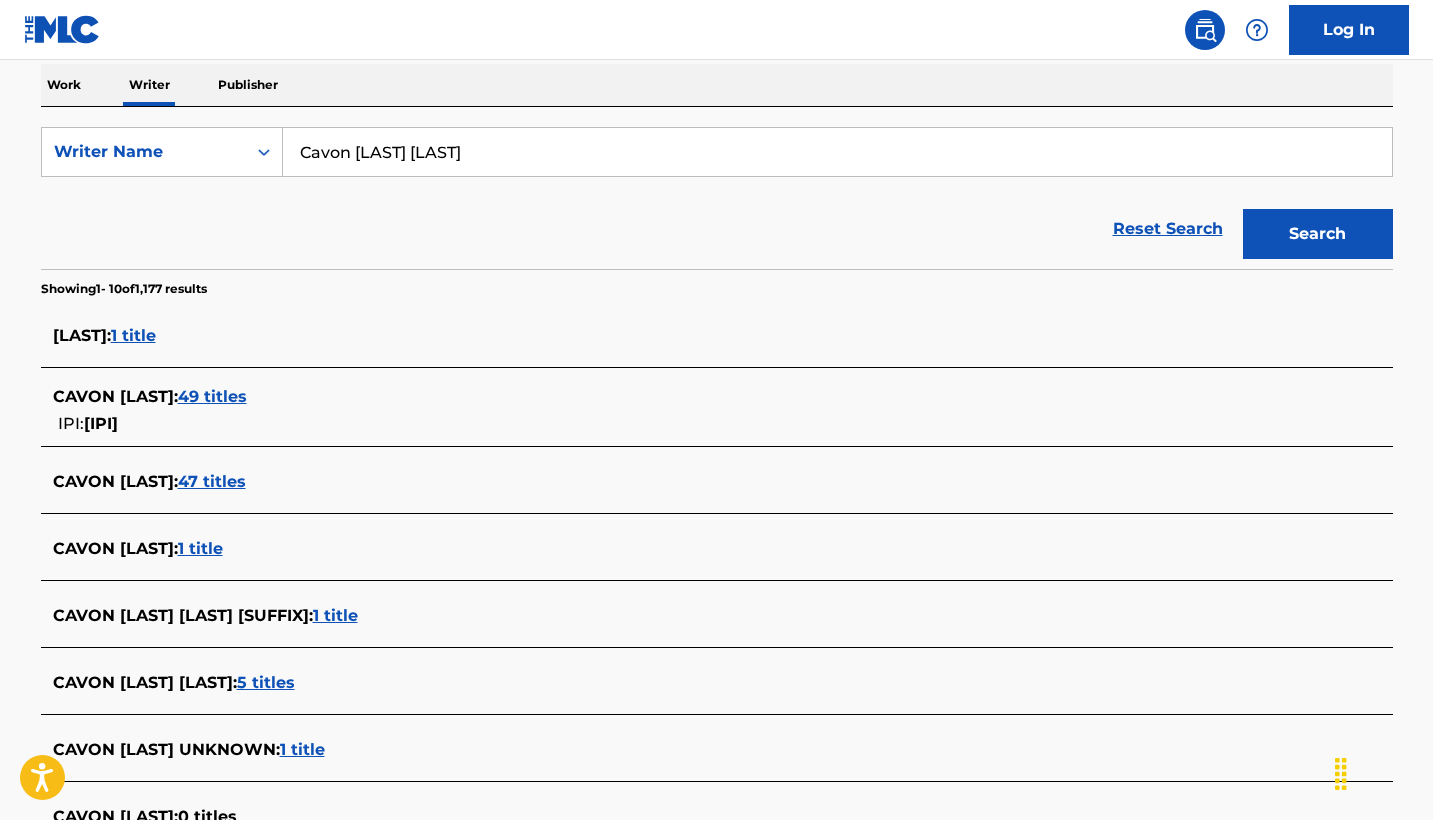 drag, startPoint x: 212, startPoint y: 423, endPoint x: 163, endPoint y: 418, distance: 49.25444 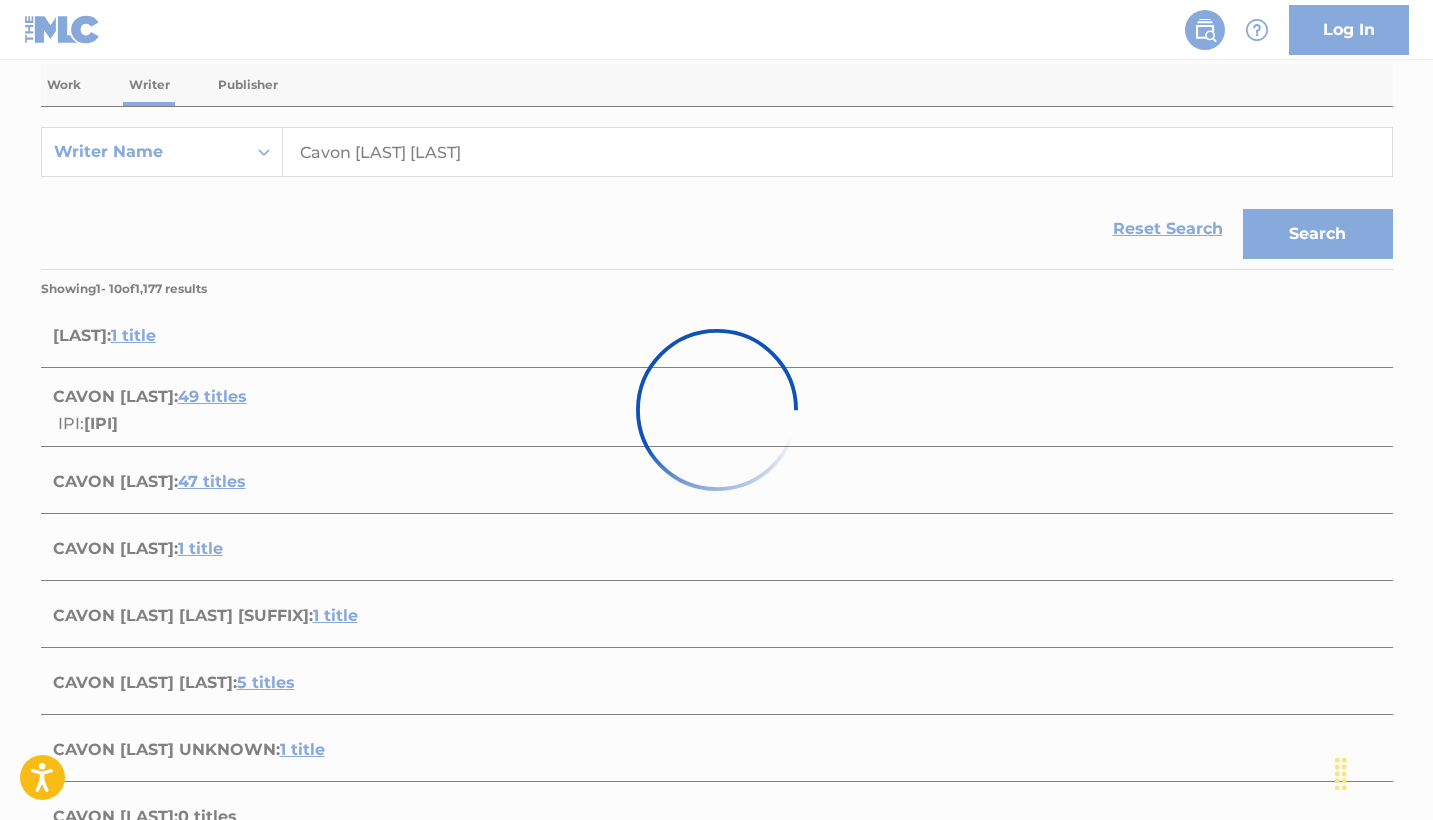 click at bounding box center [716, 410] 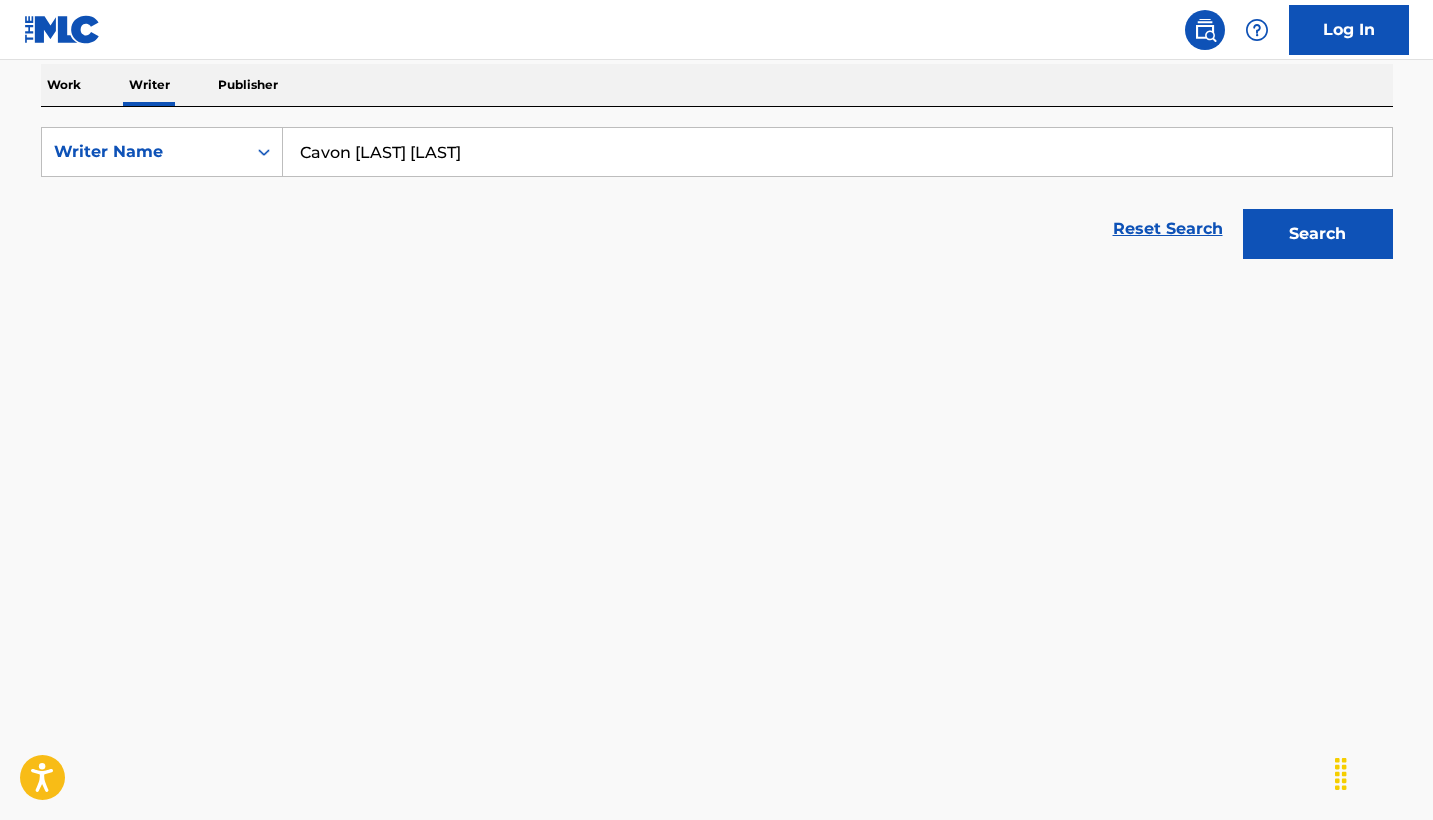 click on "KARATE MLC Song Code : KI7DV0 ISWC : Writers ( 4 ) [FIRST] [LAST], [FIRST] [LAST], CAVON [LAST], [LAST] [LAST] Recording Artists ( 31 ) FATT MACC|YTB FATT, FATT MACC|YTB FATT, FATT MACC|YTB FATT, FATT MACC|YTB FATT, YTB FATT FATT MACC Total Known Shares: 20 %" at bounding box center [716, 433] 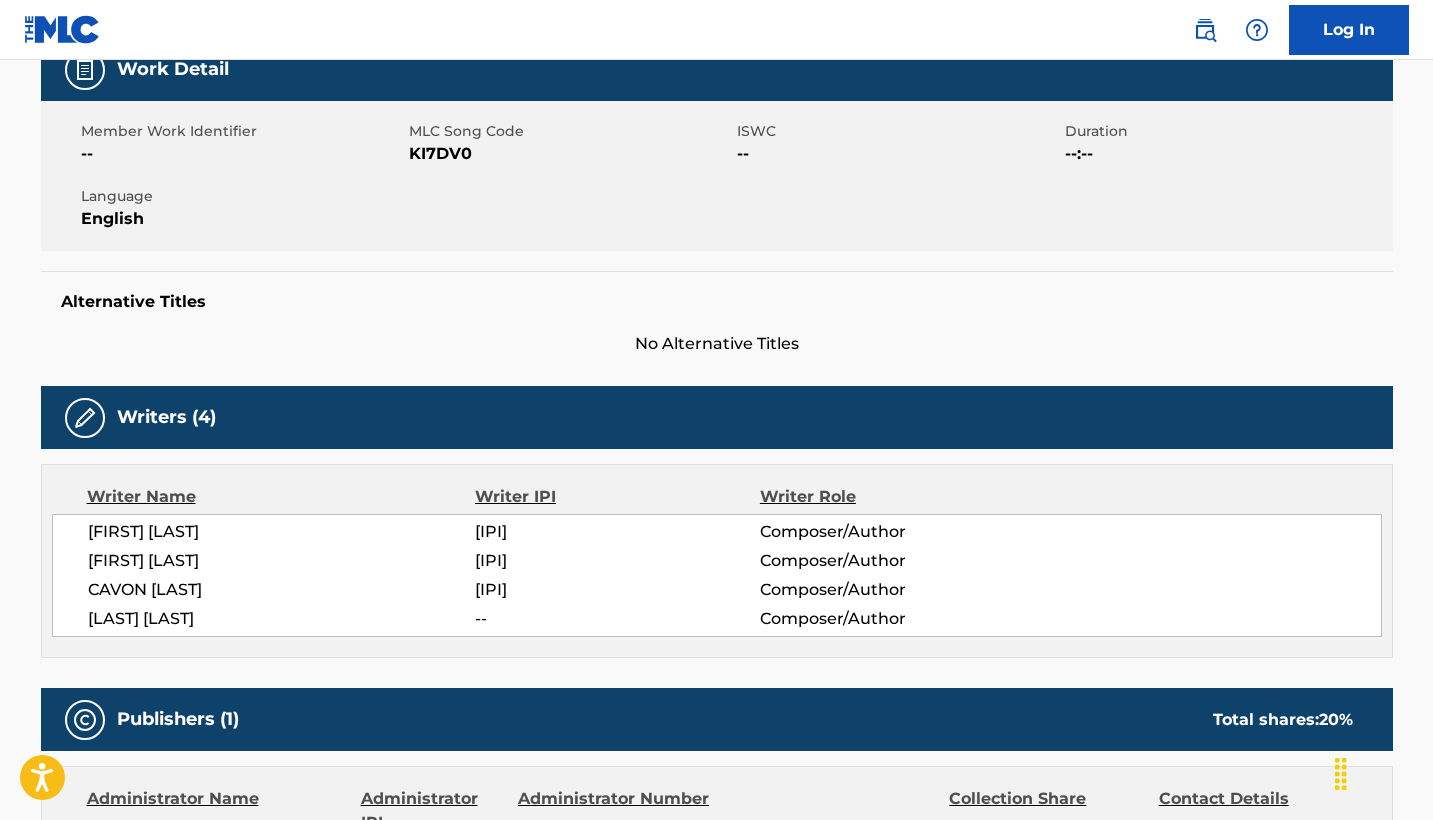 scroll, scrollTop: 0, scrollLeft: 0, axis: both 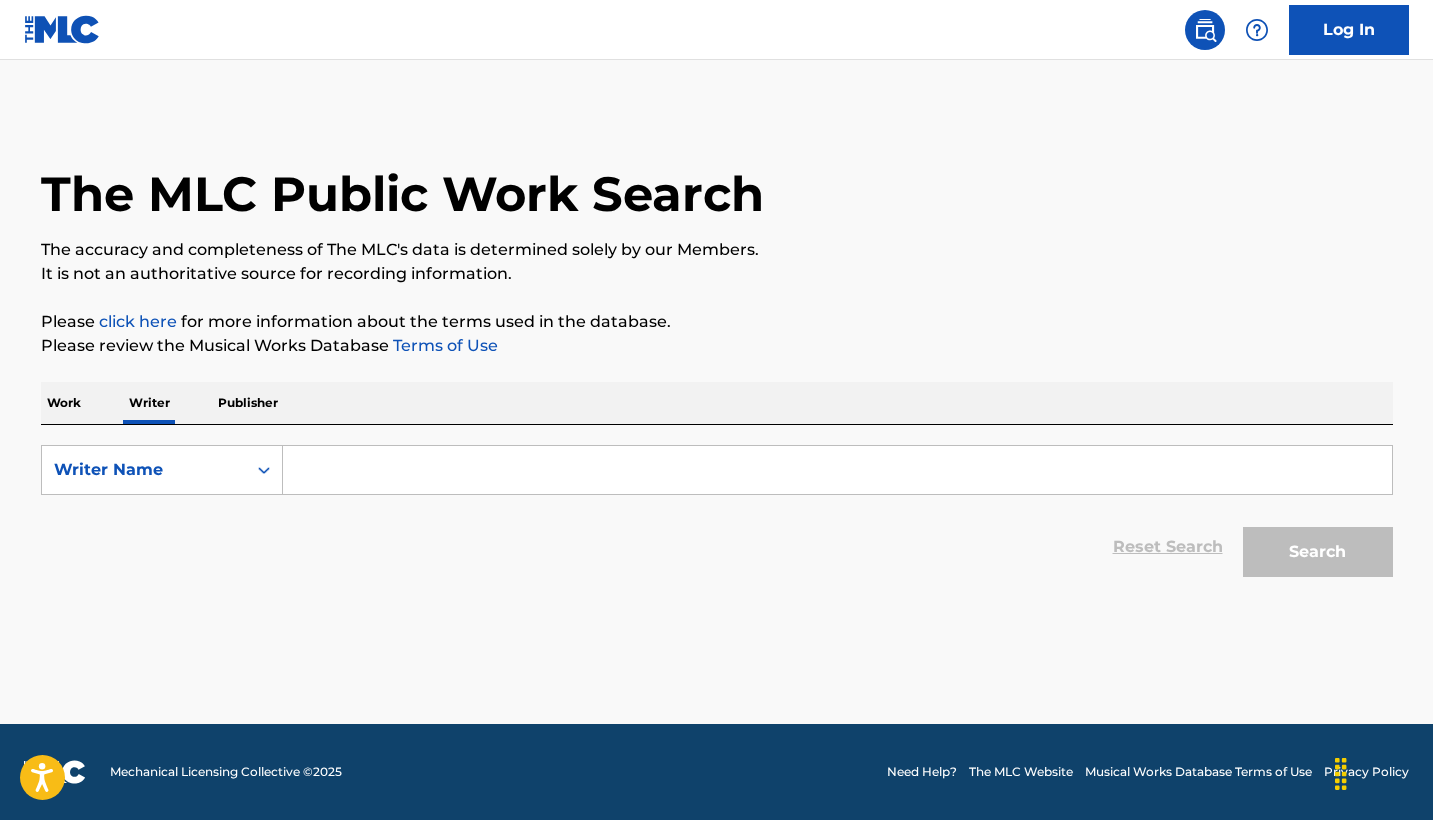 click on "The MLC Public Work Search The accuracy and completeness of The MLC's data is determined solely by our Members. It is not an authoritative source for recording information. Please   click here   for more information about the terms used in the database. Please review the Musical Works Database   Terms of Use Work Writer Publisher SearchWithCriteriad1f791e2-76ca-4958-847b-84d77a685a0b Writer Name Reset Search Search" at bounding box center (717, 348) 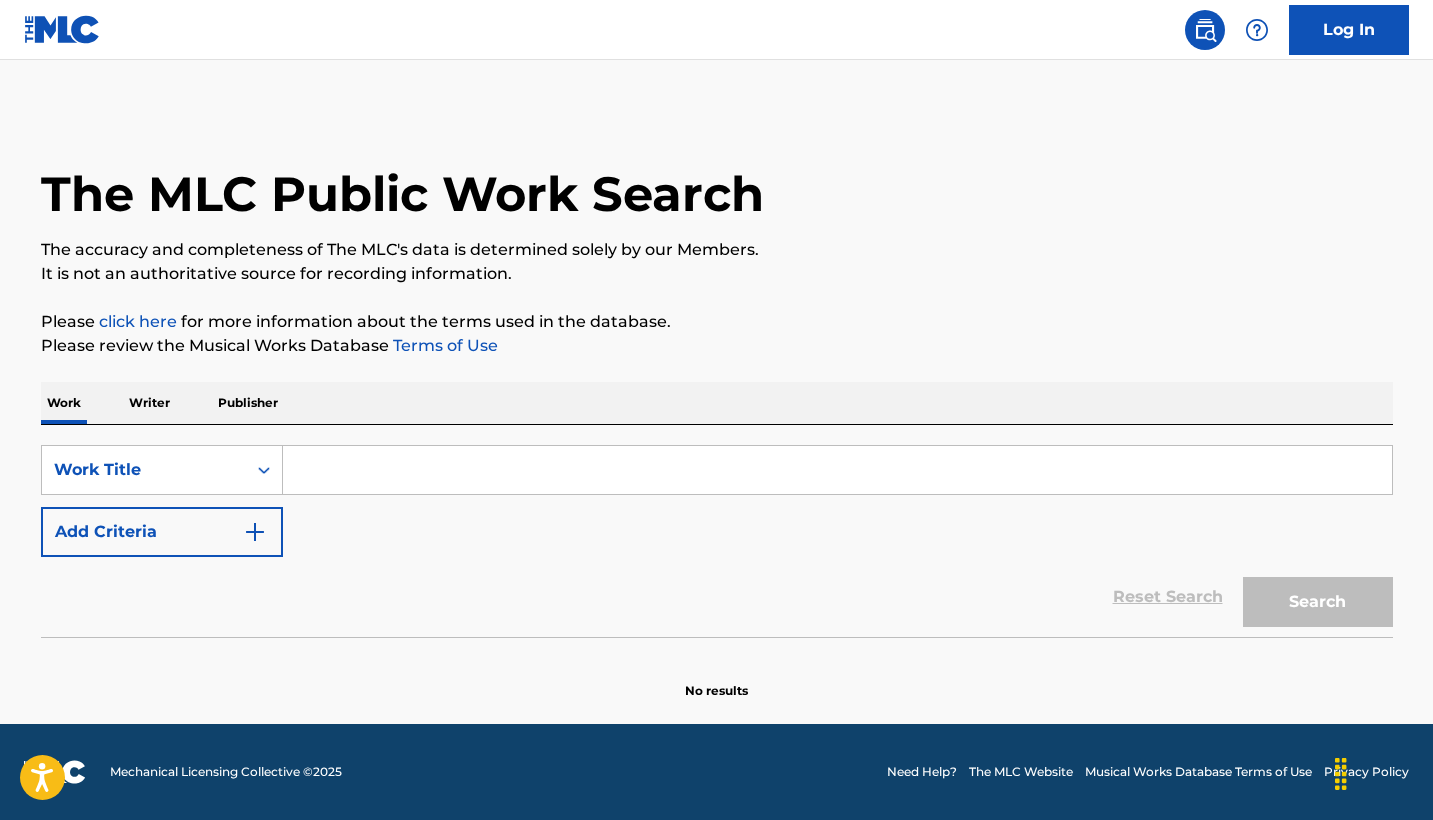 click on "Work Writer Publisher" at bounding box center [717, 403] 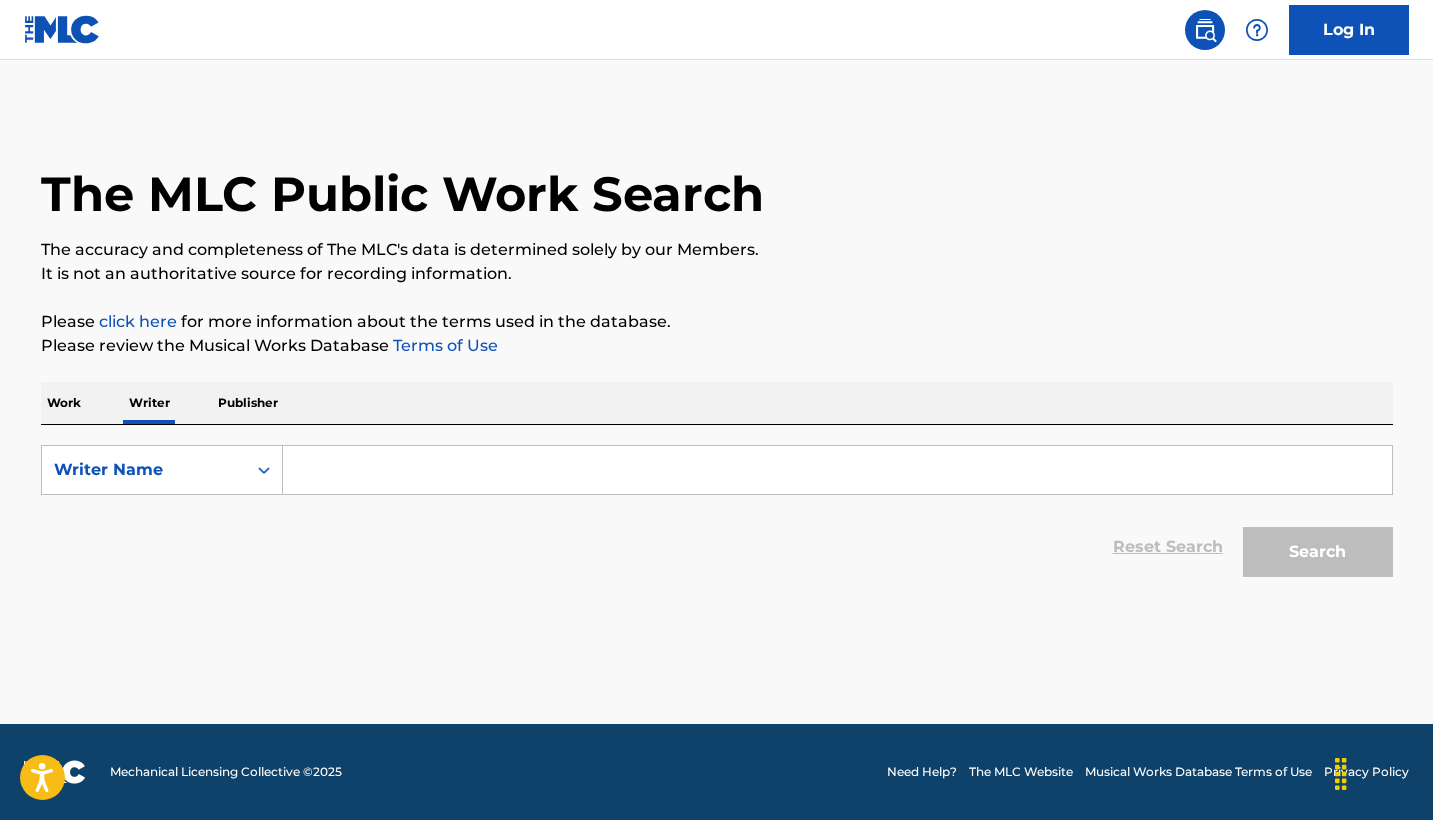 click at bounding box center [837, 470] 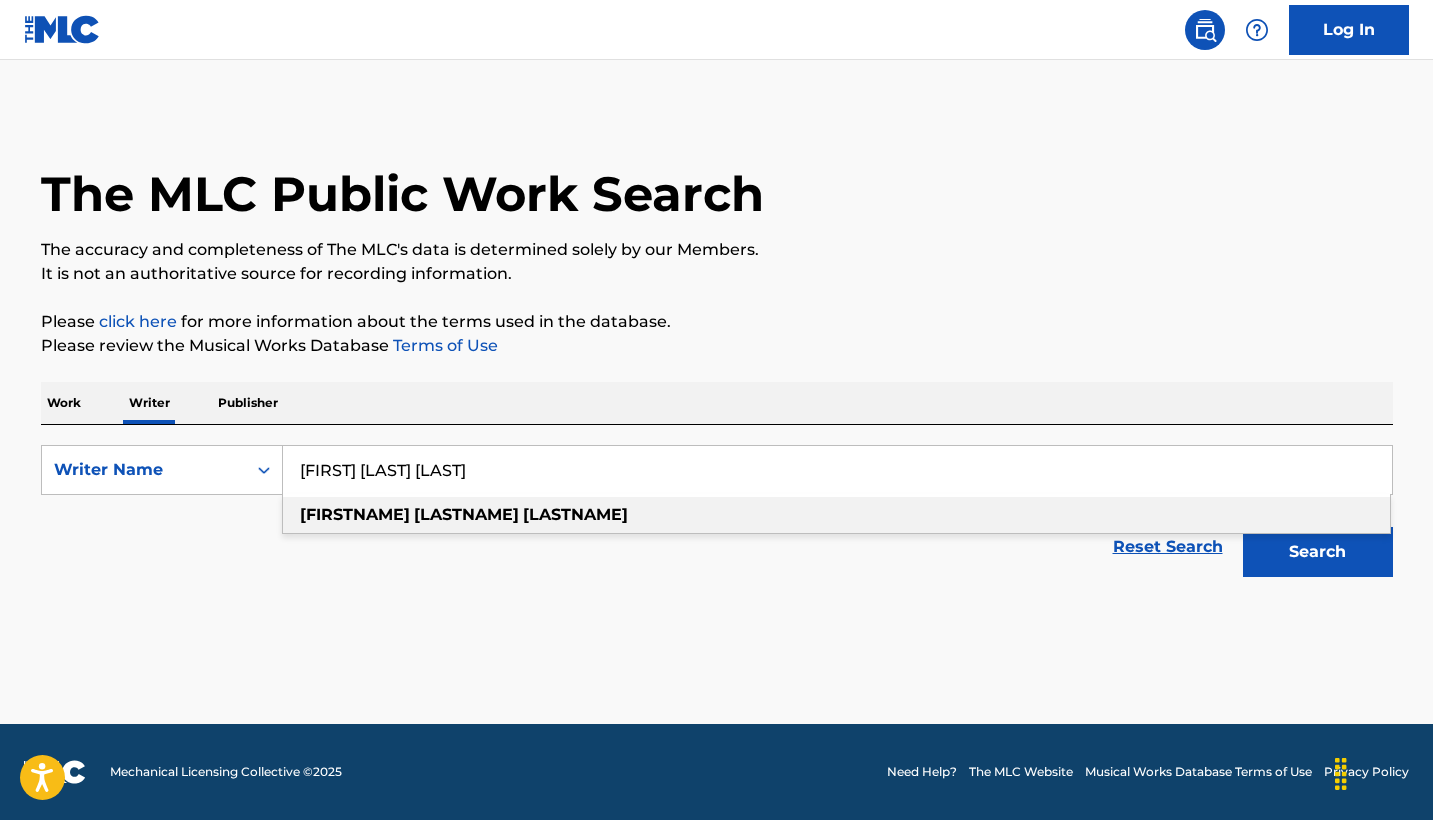 type on "Cavon [LAST] [LAST]" 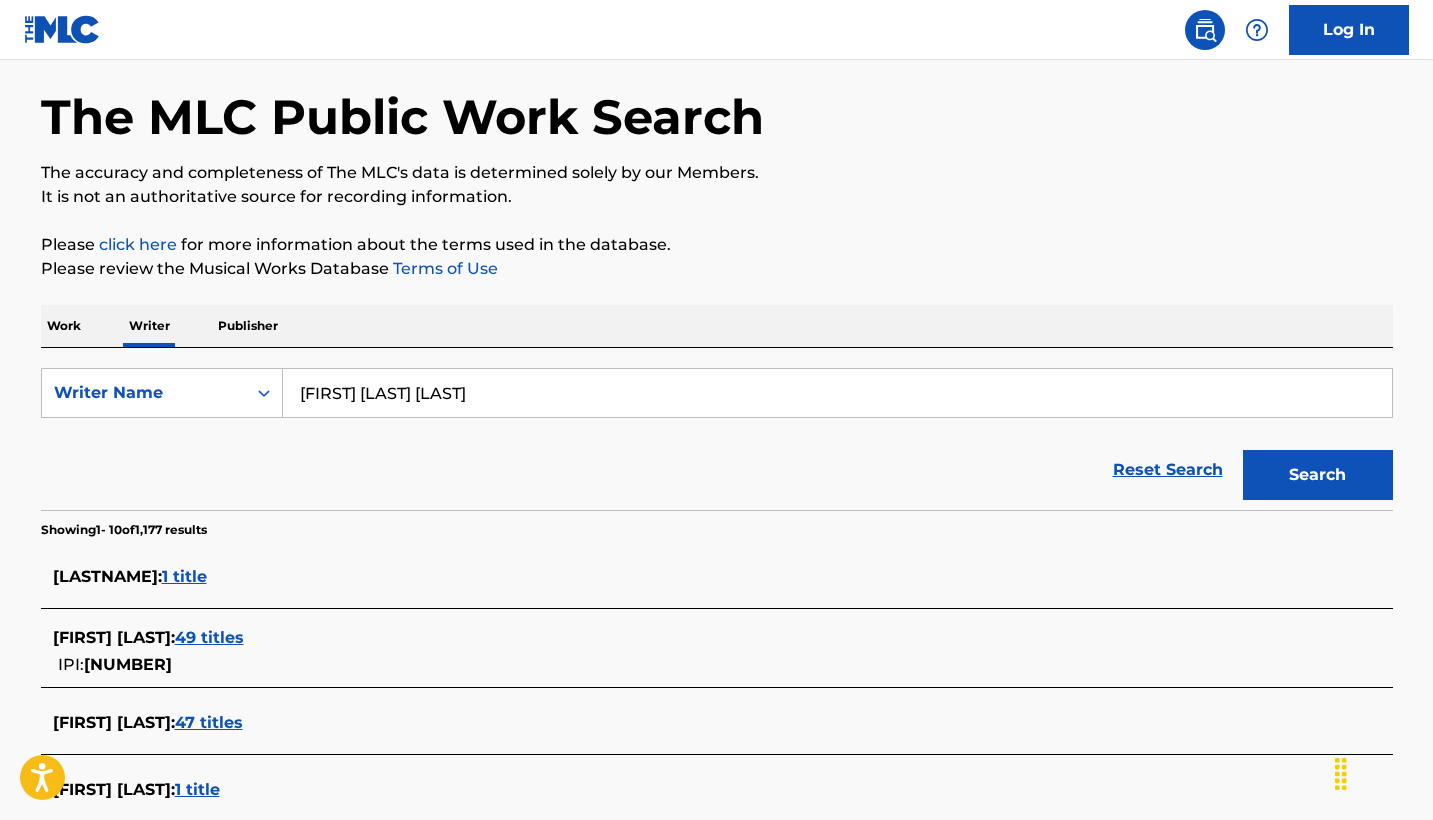 scroll, scrollTop: 88, scrollLeft: 0, axis: vertical 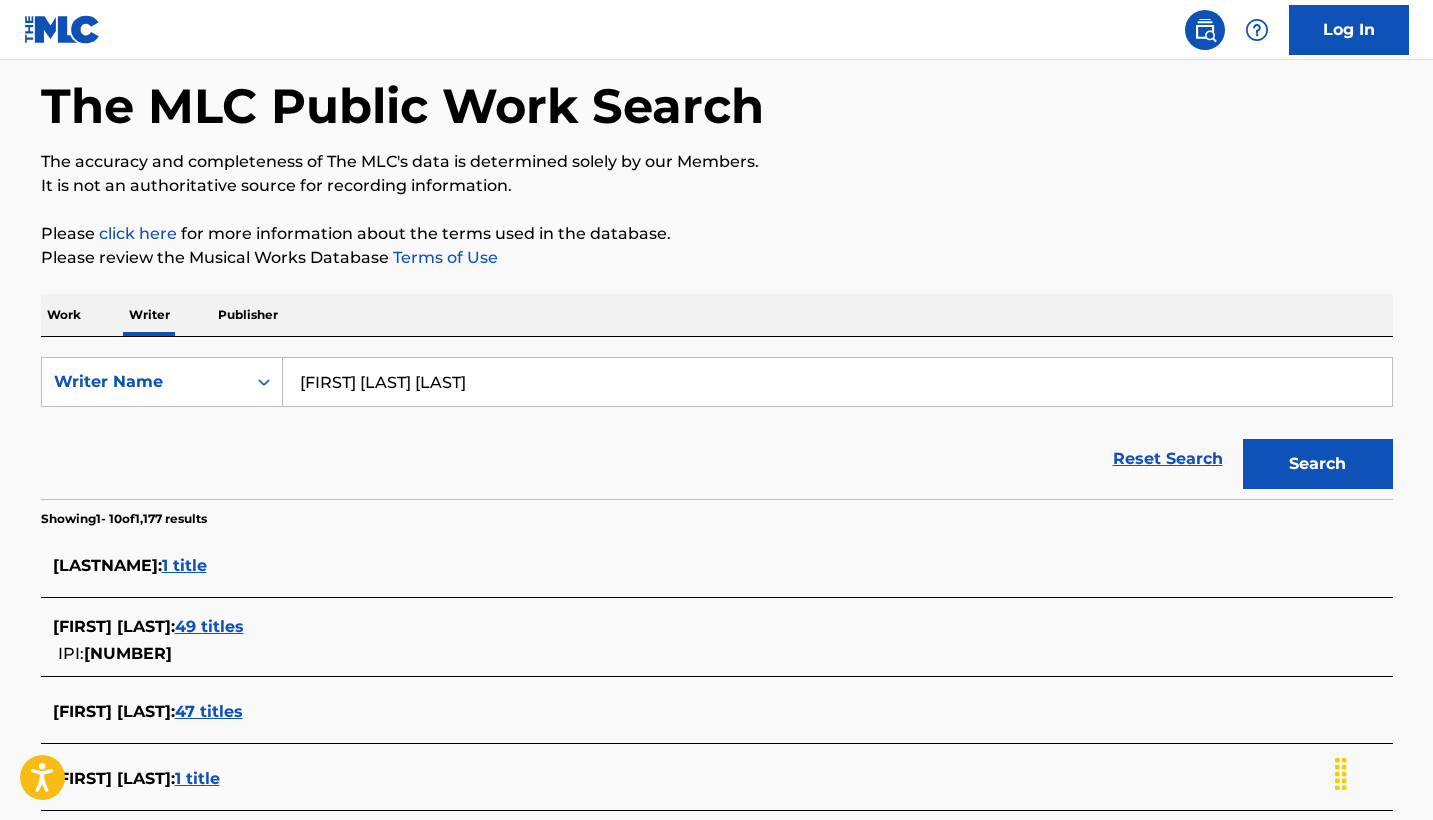 click on "47 titles" at bounding box center [209, 711] 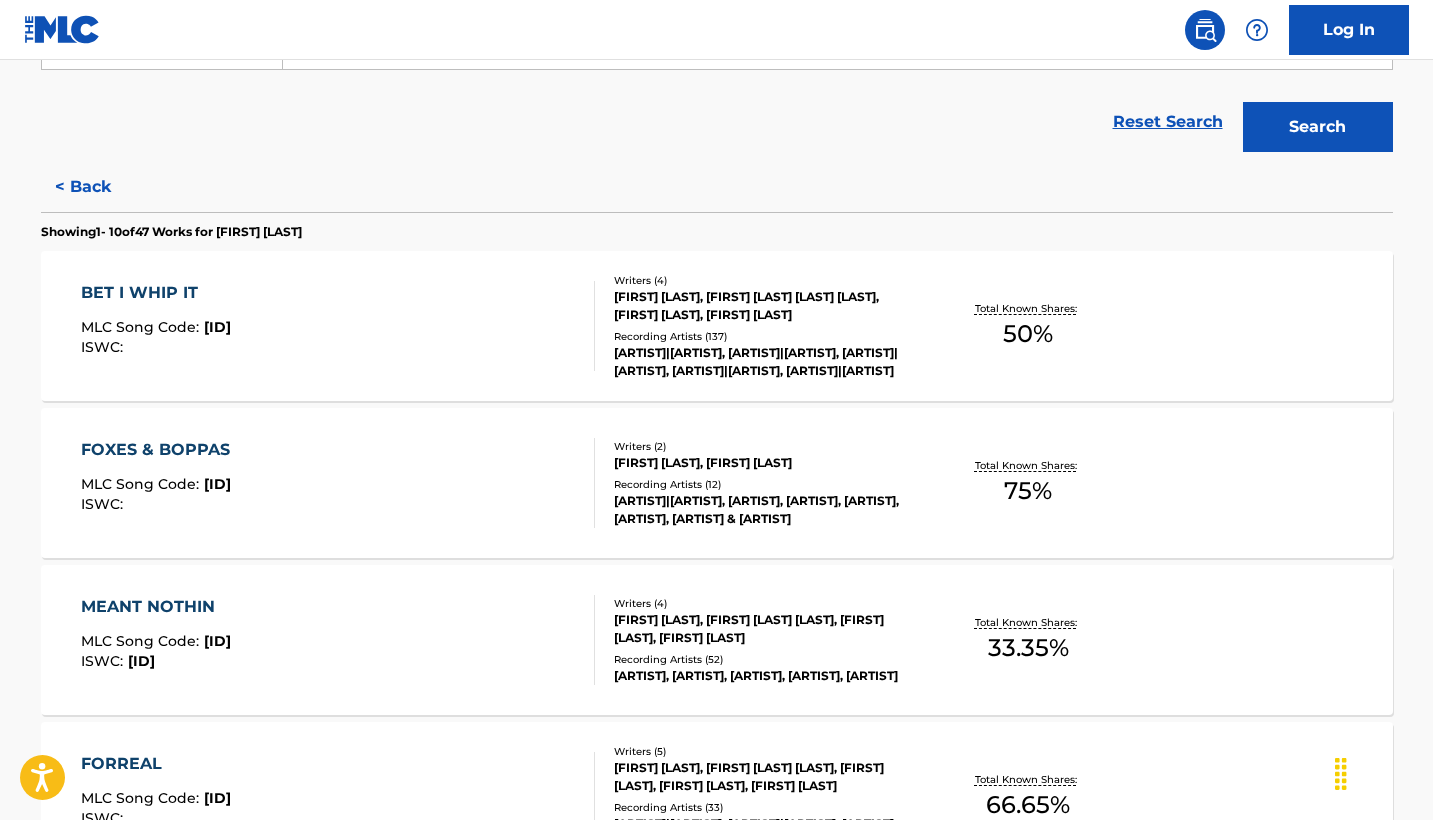 scroll, scrollTop: 434, scrollLeft: 0, axis: vertical 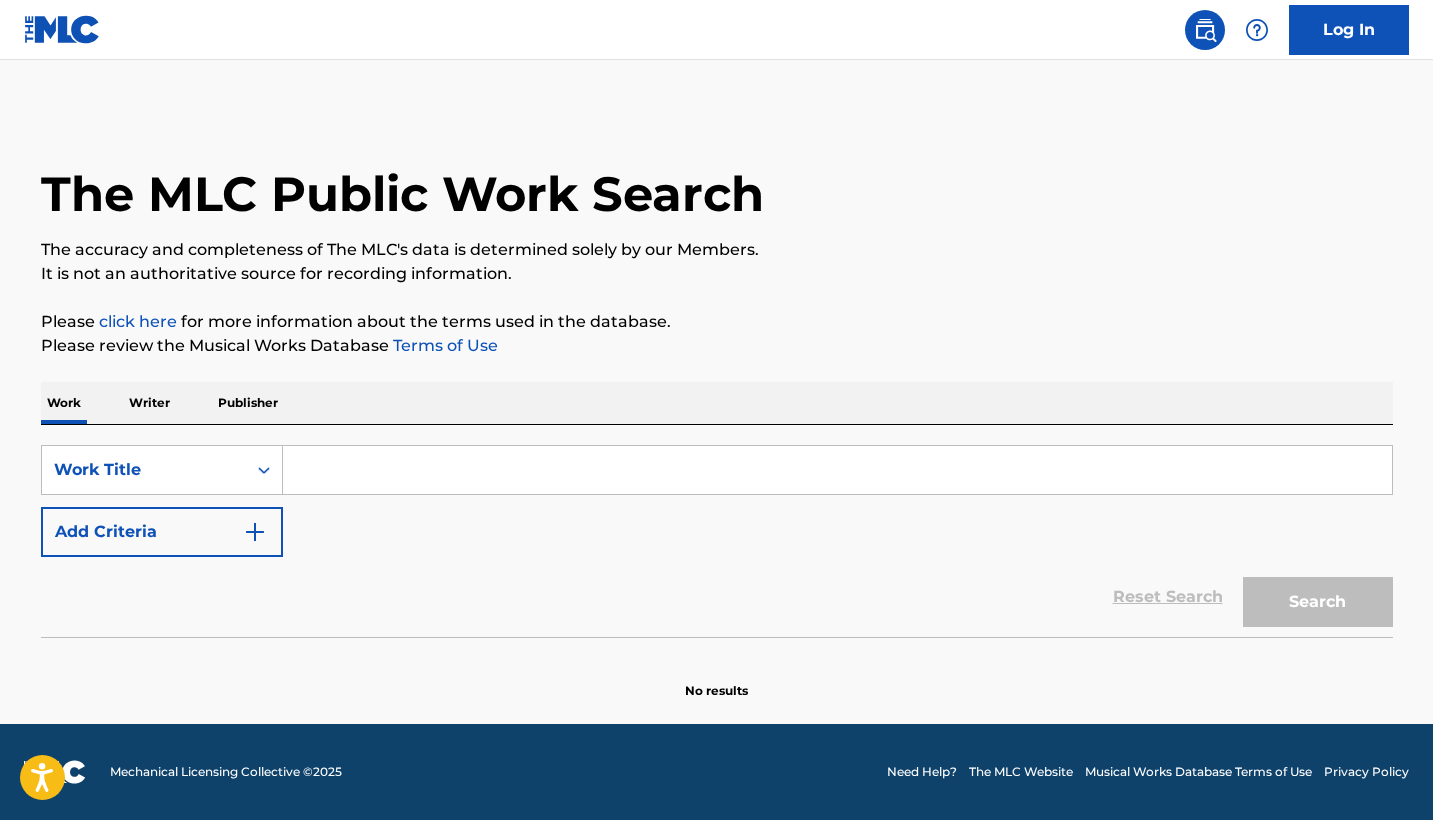 click on "Writer" at bounding box center [149, 403] 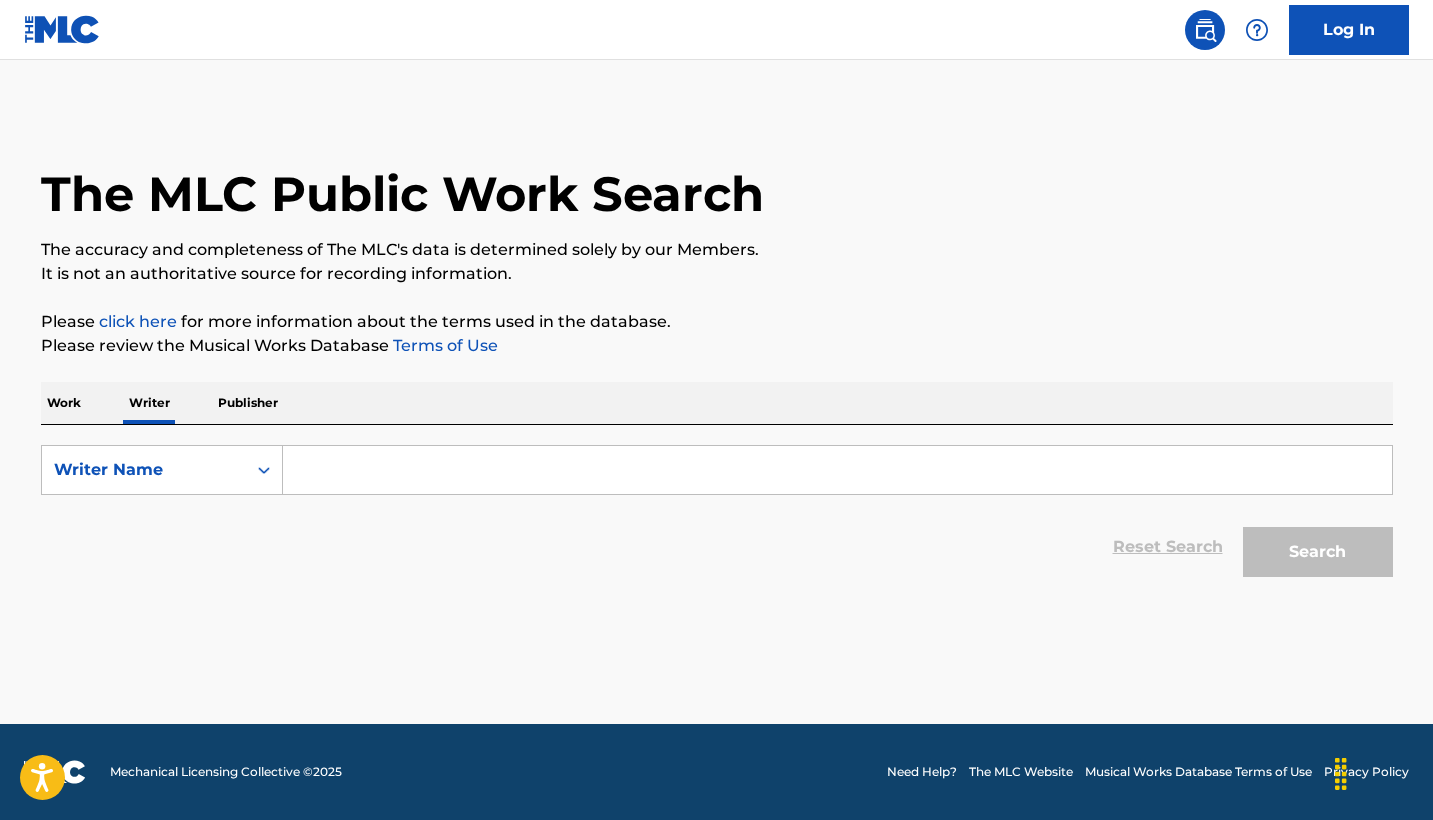 click at bounding box center (837, 470) 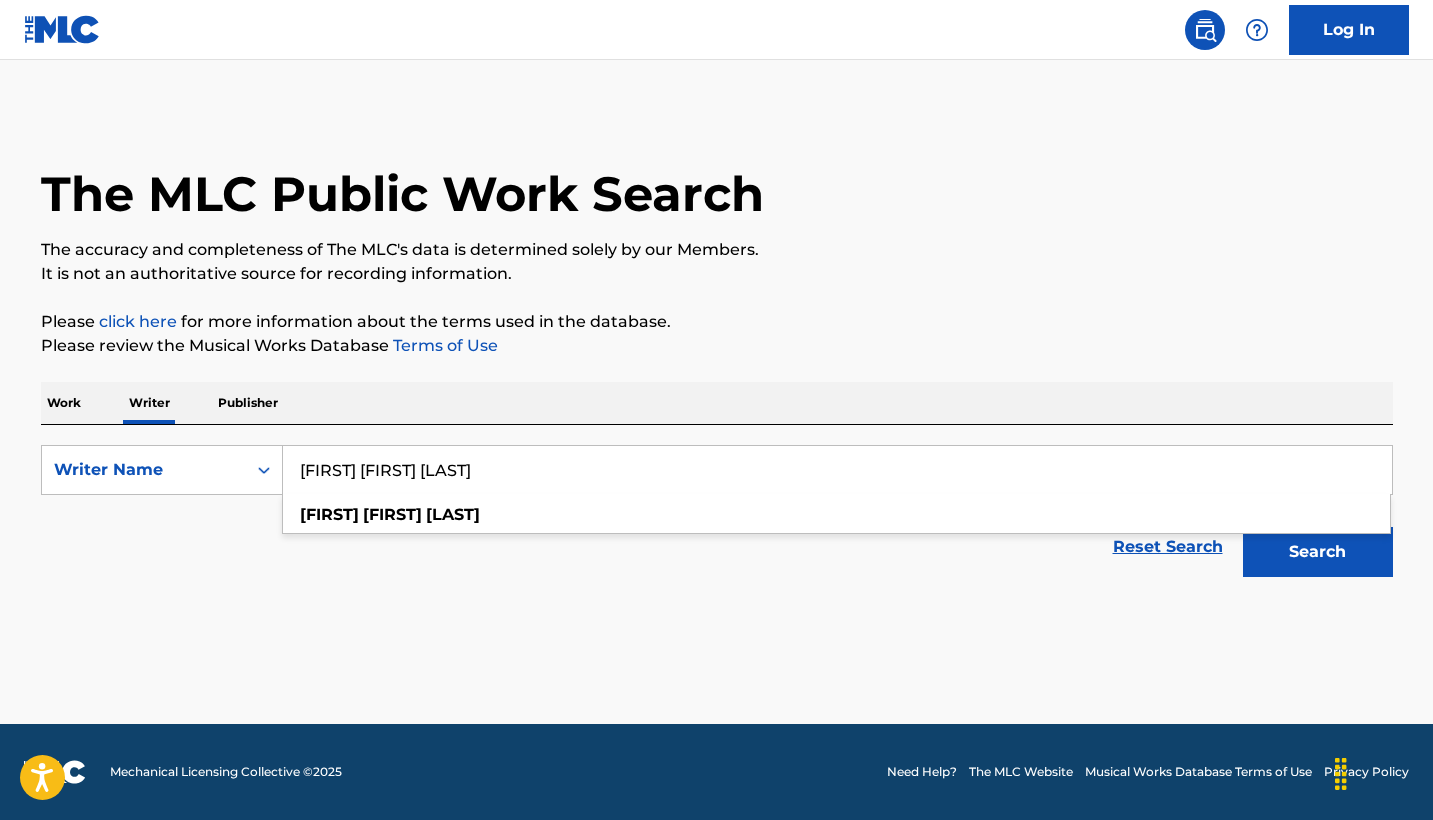 type on "Cavon [LAST] [LAST]" 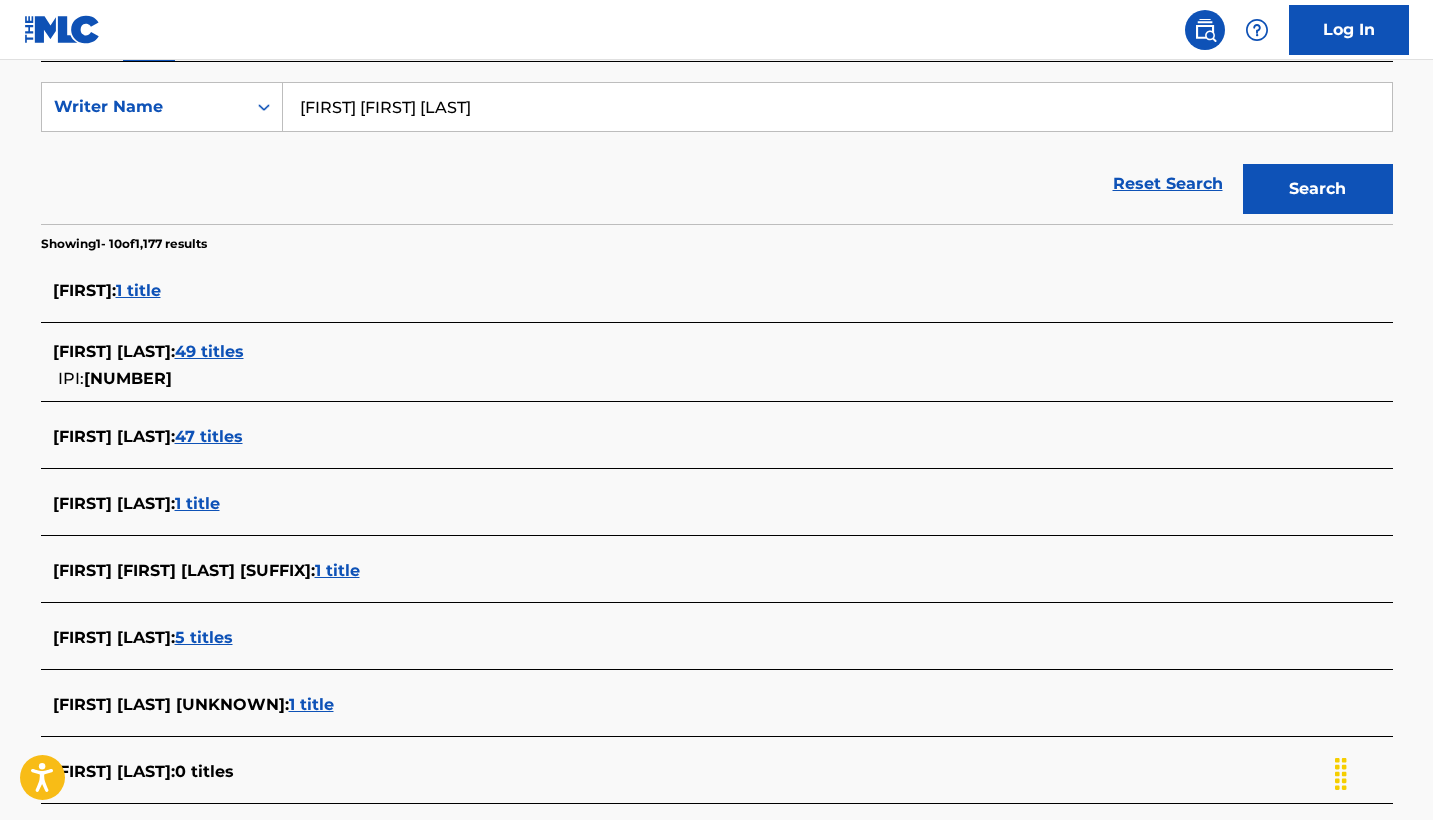 scroll, scrollTop: 398, scrollLeft: 0, axis: vertical 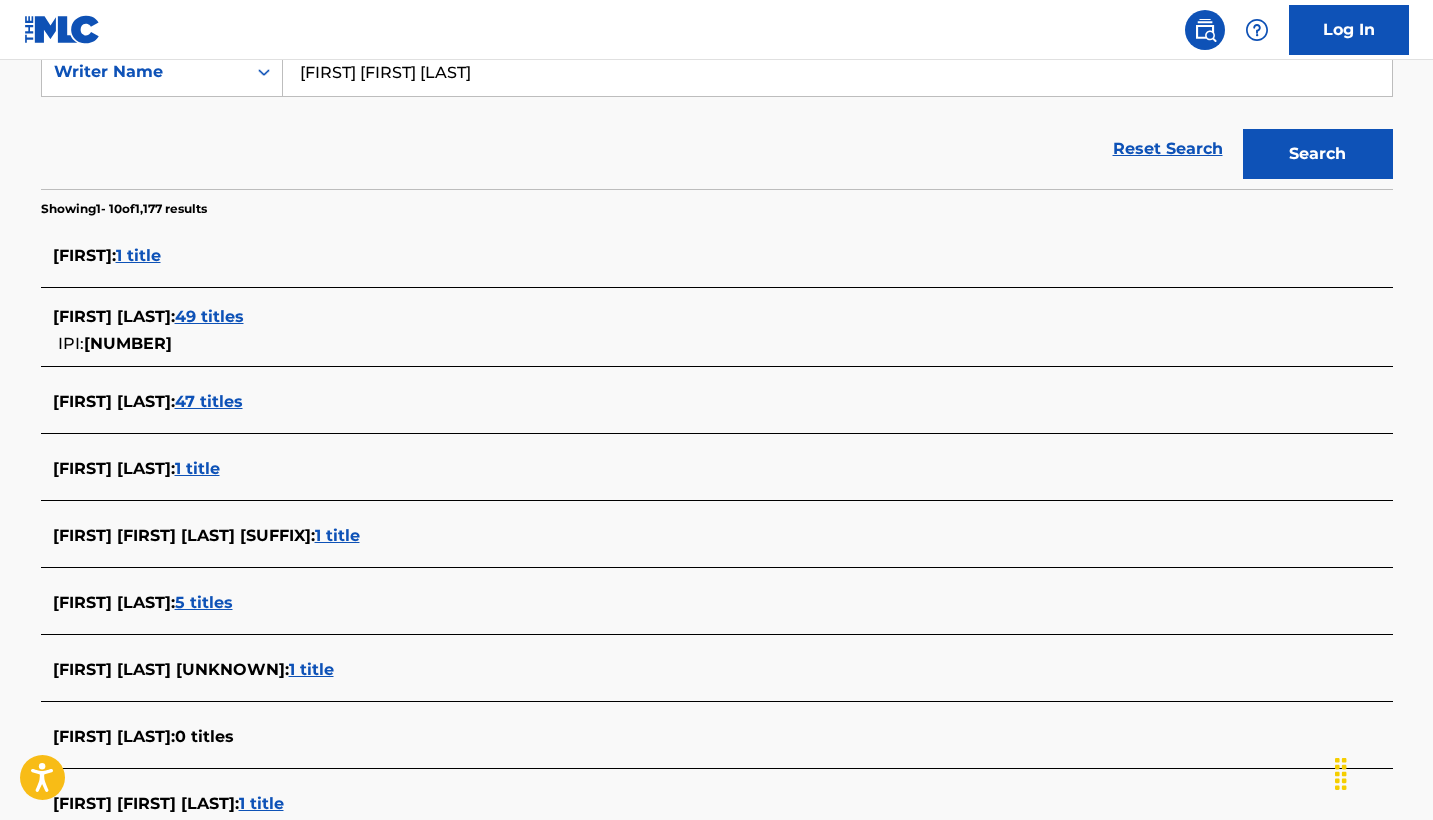 click on "49 titles" at bounding box center [209, 316] 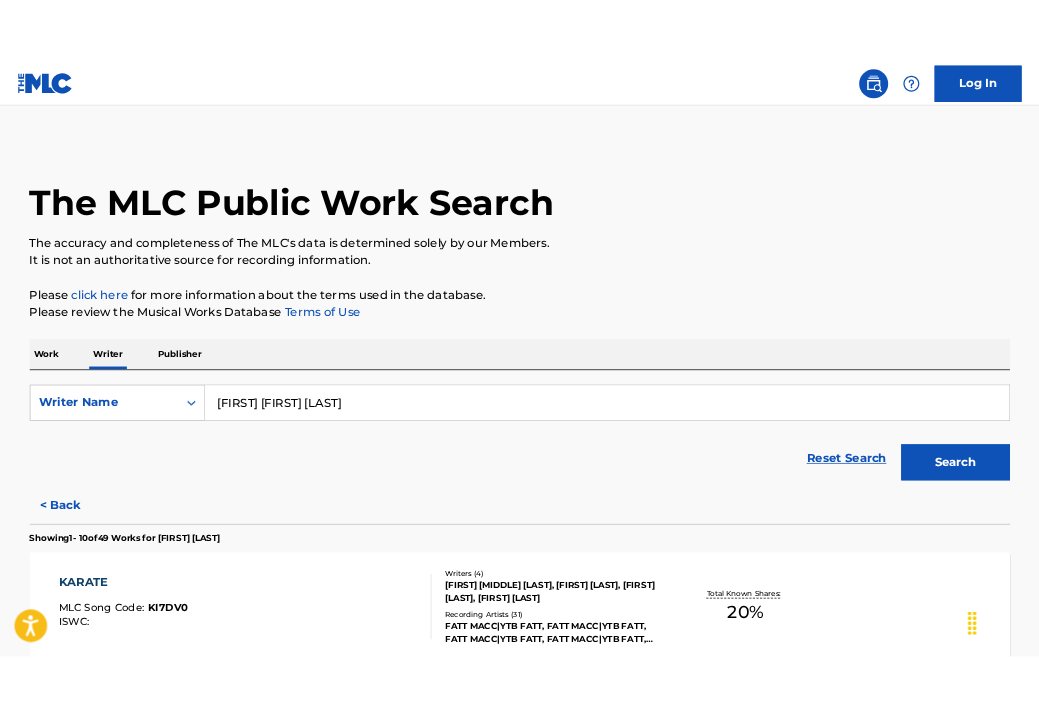 scroll, scrollTop: 0, scrollLeft: 0, axis: both 